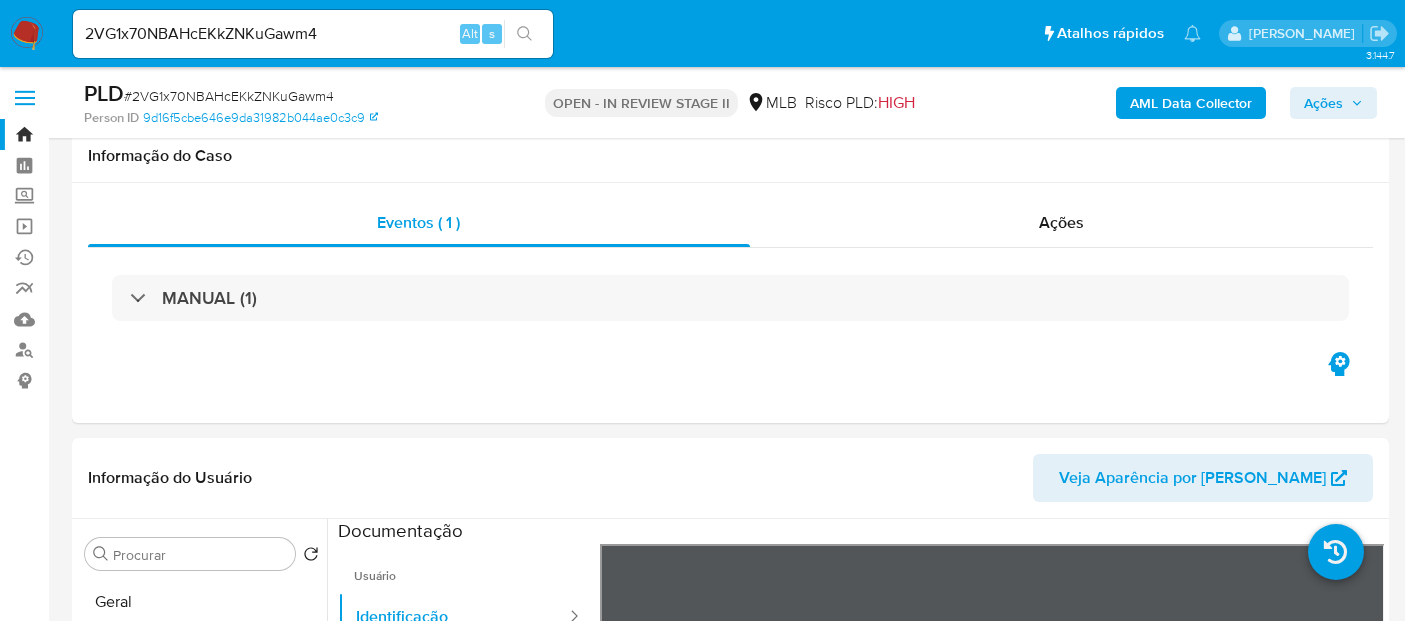select on "10" 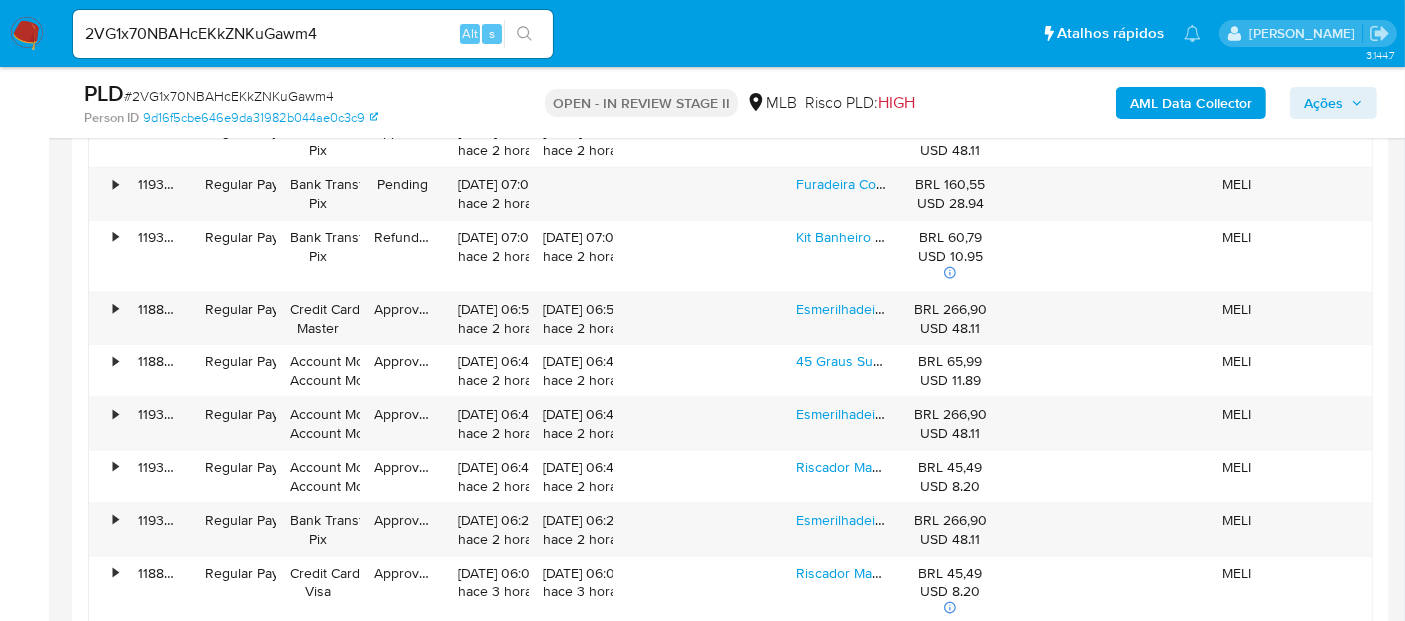 scroll, scrollTop: 2548, scrollLeft: 0, axis: vertical 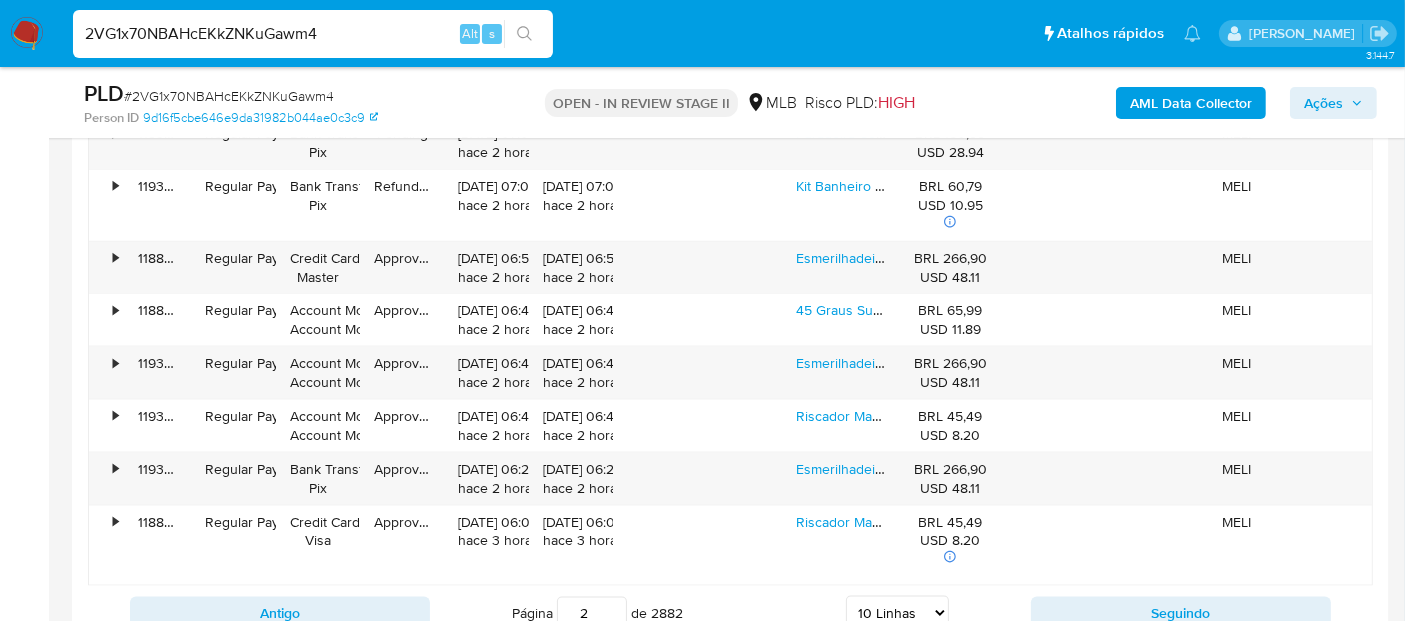 drag, startPoint x: 351, startPoint y: 31, endPoint x: 0, endPoint y: 31, distance: 351 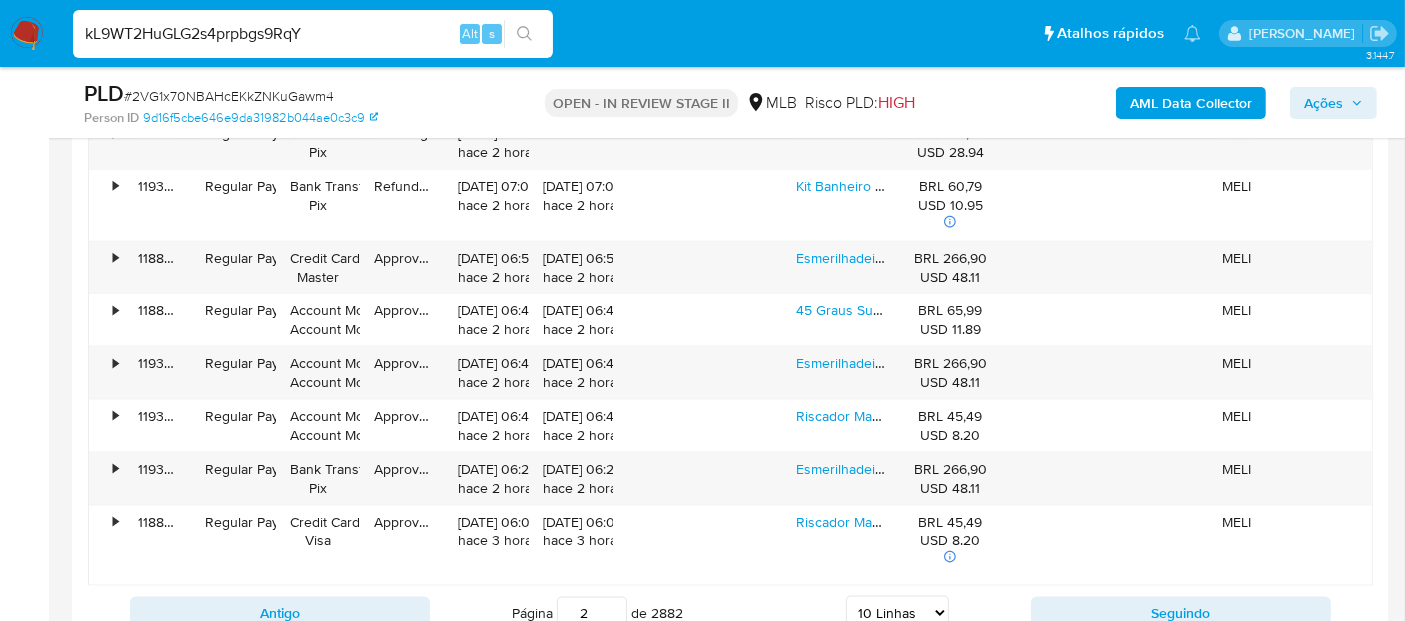type on "kL9WT2HuGLG2s4prpbgs9RqY" 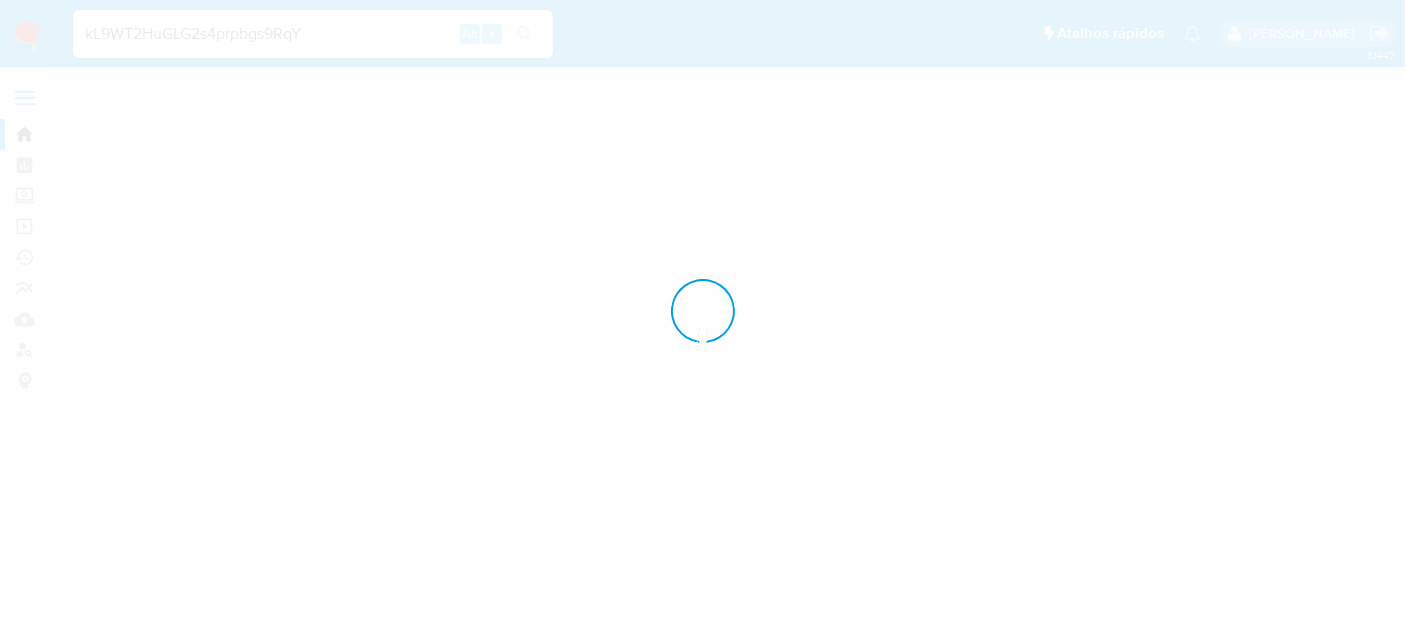 scroll, scrollTop: 0, scrollLeft: 0, axis: both 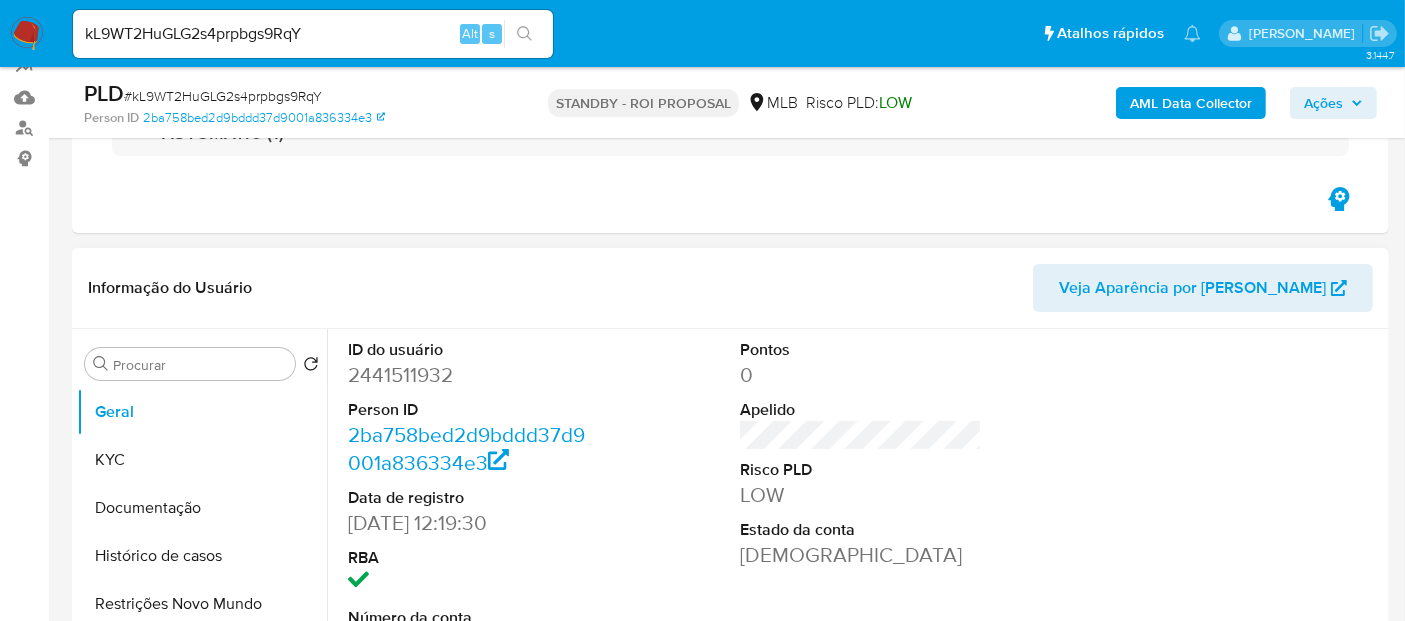 select on "10" 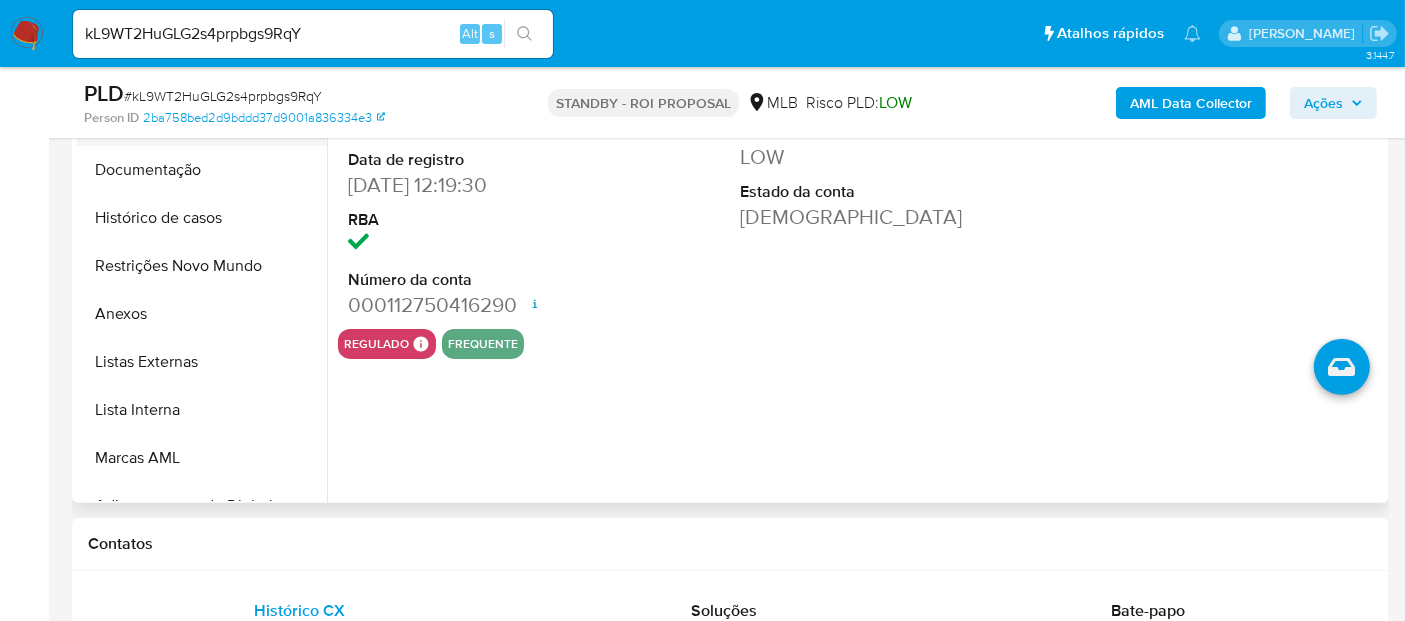 scroll, scrollTop: 333, scrollLeft: 0, axis: vertical 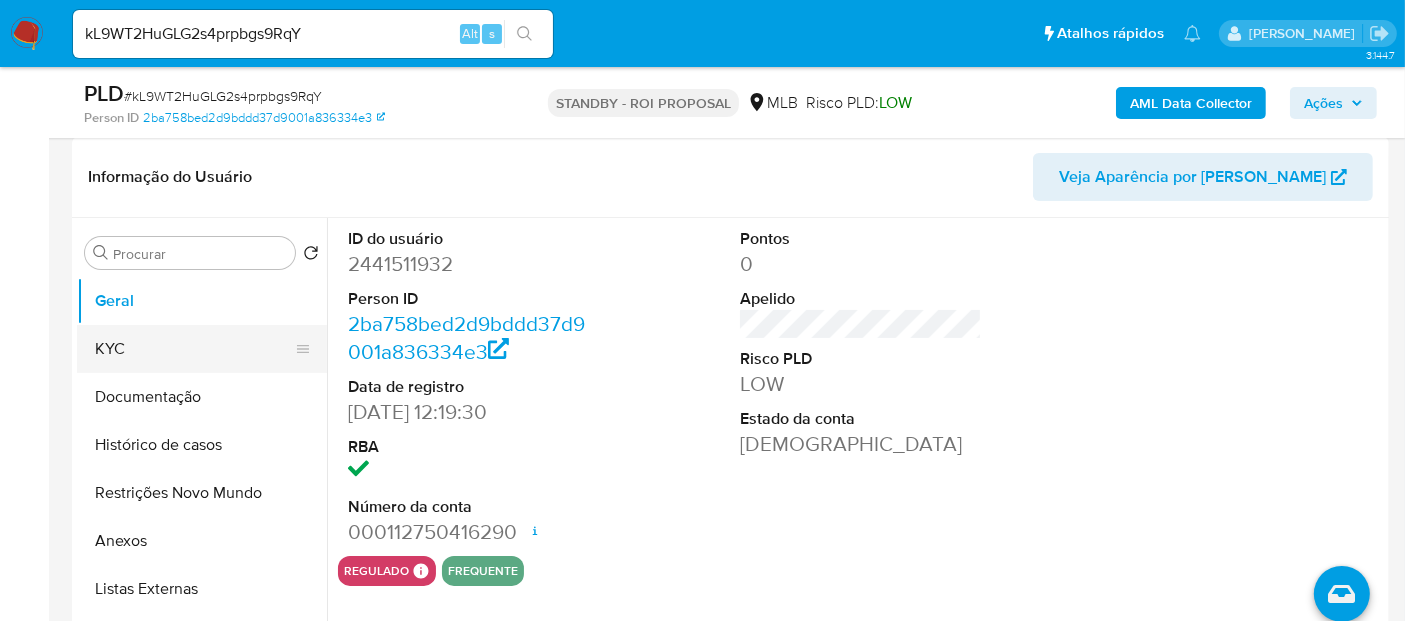 click on "KYC" at bounding box center (194, 349) 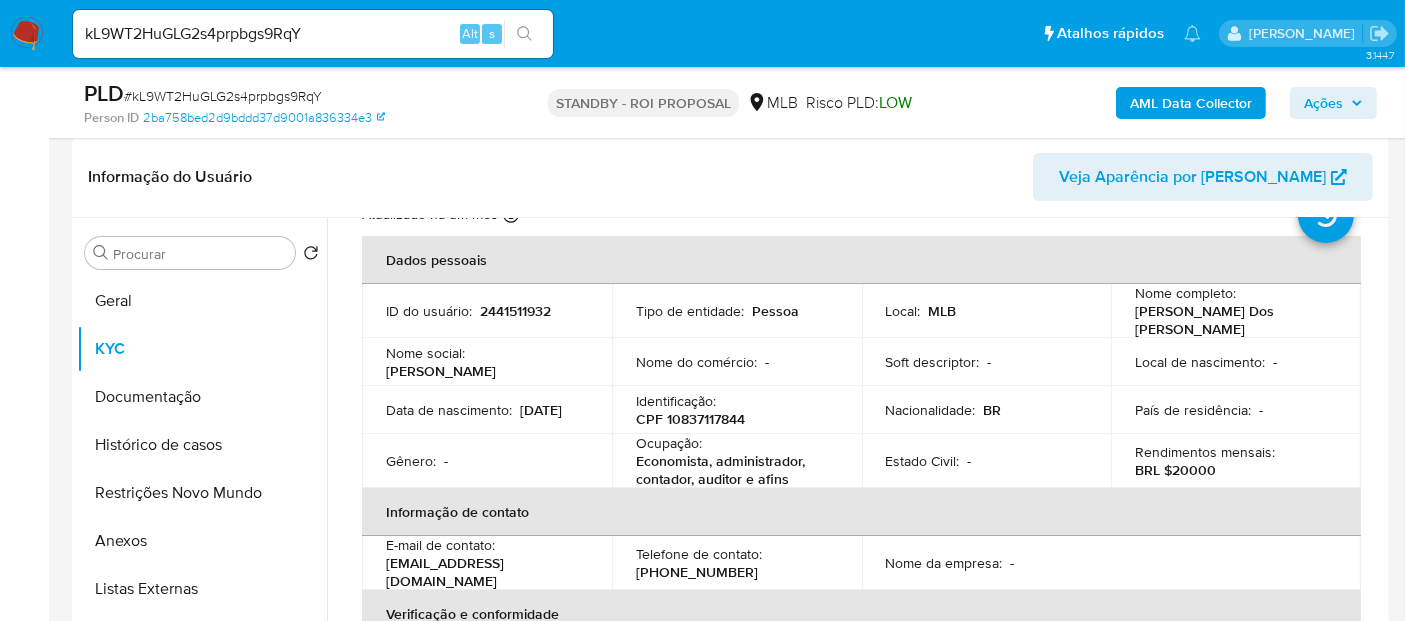 scroll, scrollTop: 111, scrollLeft: 0, axis: vertical 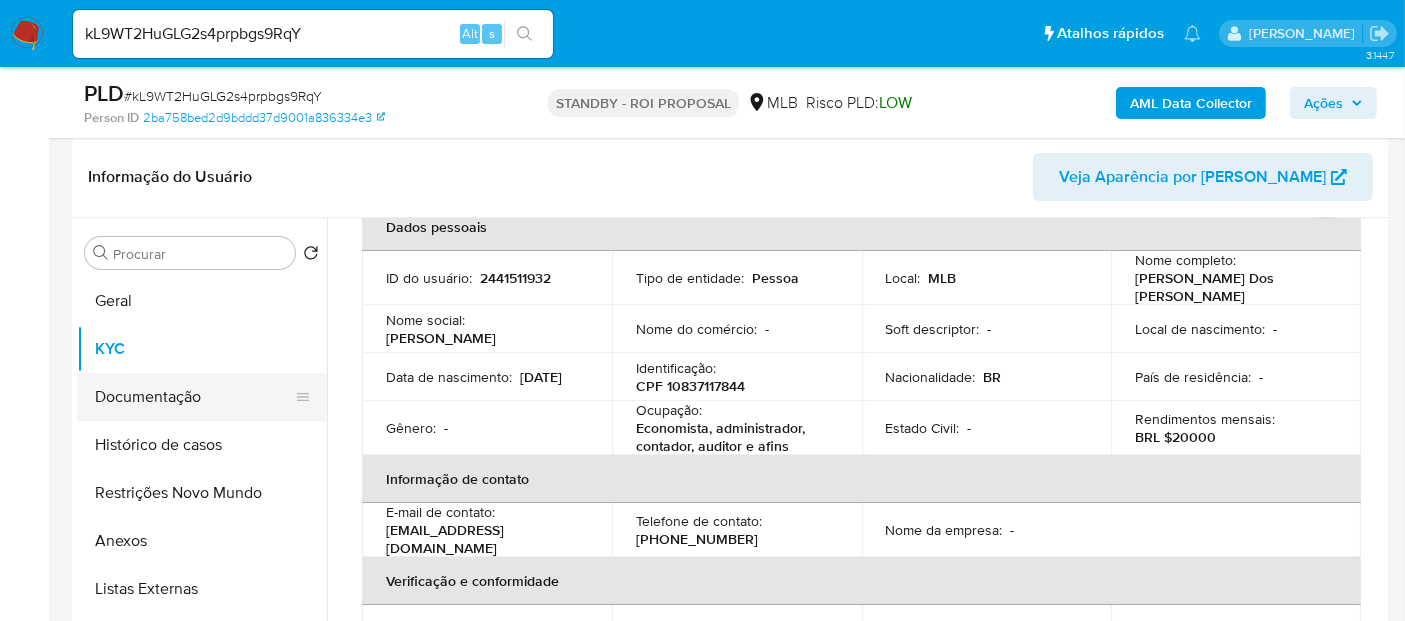 click on "Documentação" at bounding box center (194, 397) 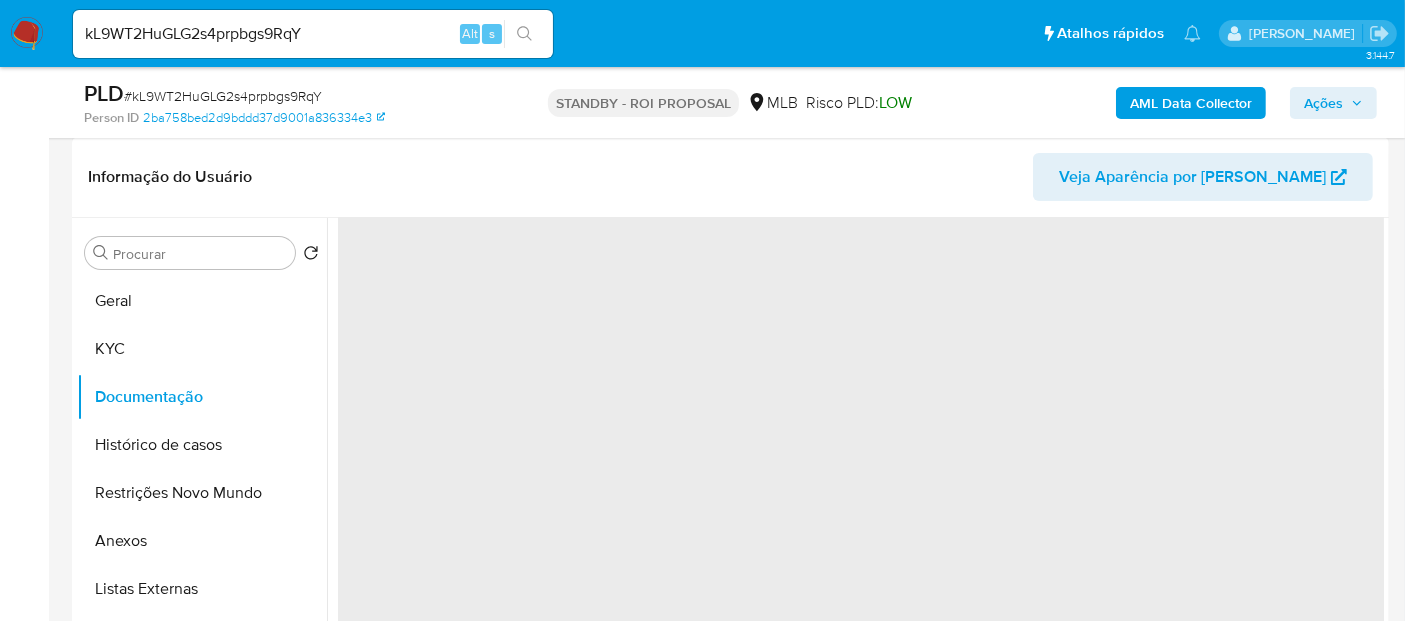 scroll, scrollTop: 0, scrollLeft: 0, axis: both 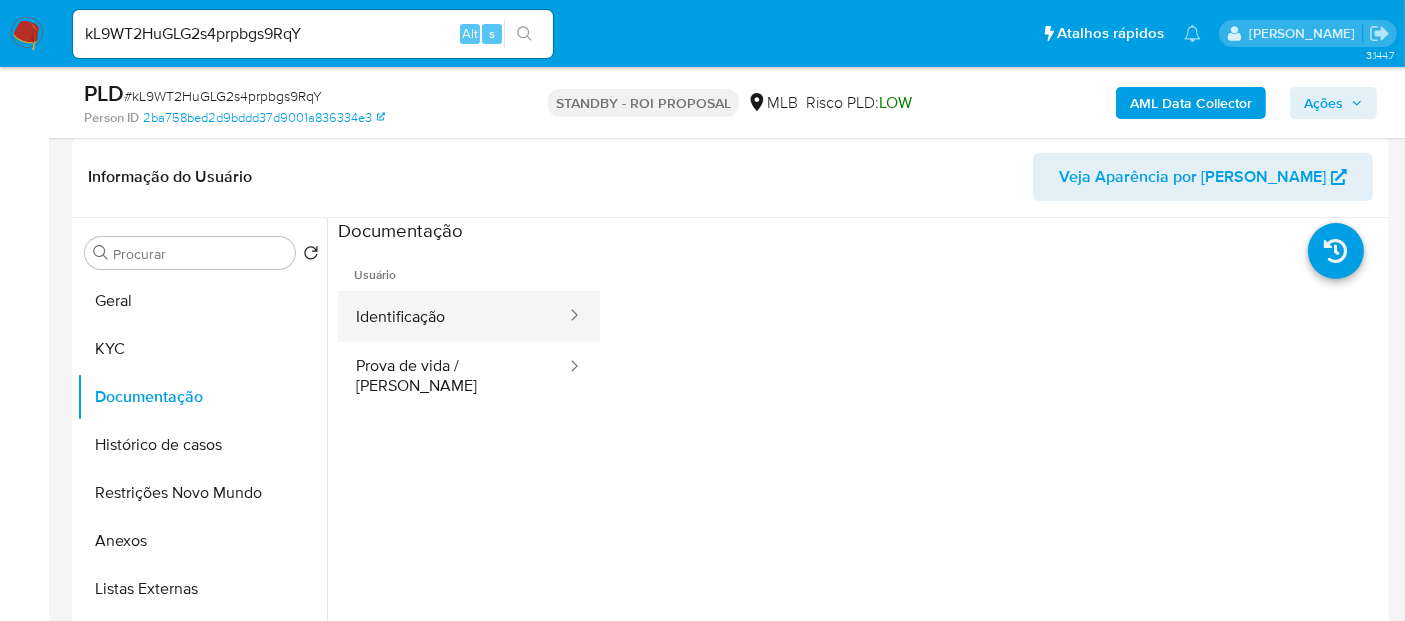 click on "Identificação" at bounding box center (453, 316) 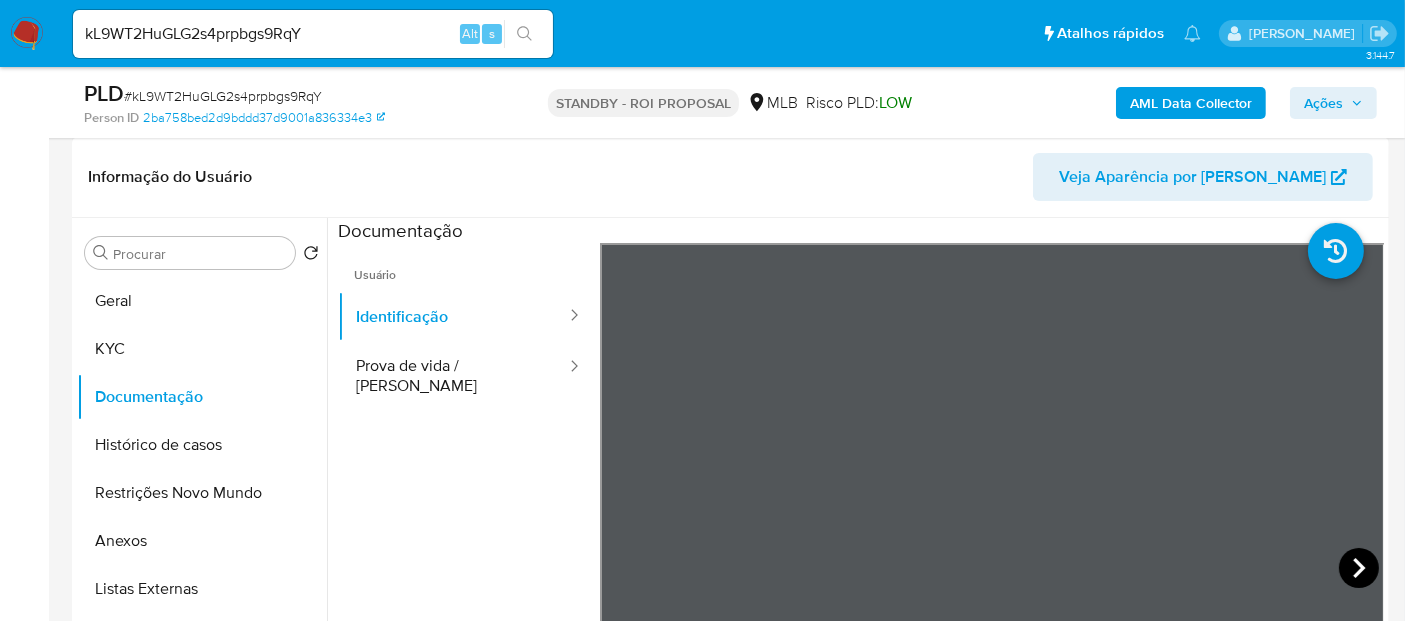 click 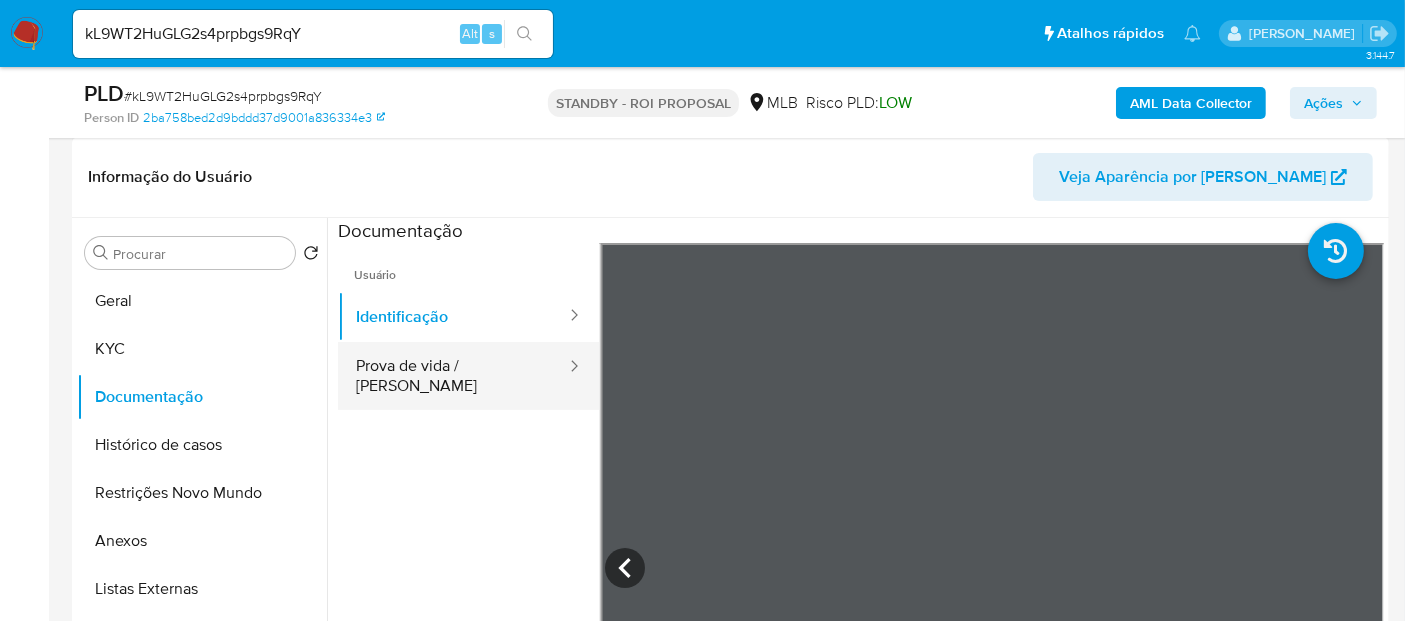 drag, startPoint x: 379, startPoint y: 374, endPoint x: 512, endPoint y: 374, distance: 133 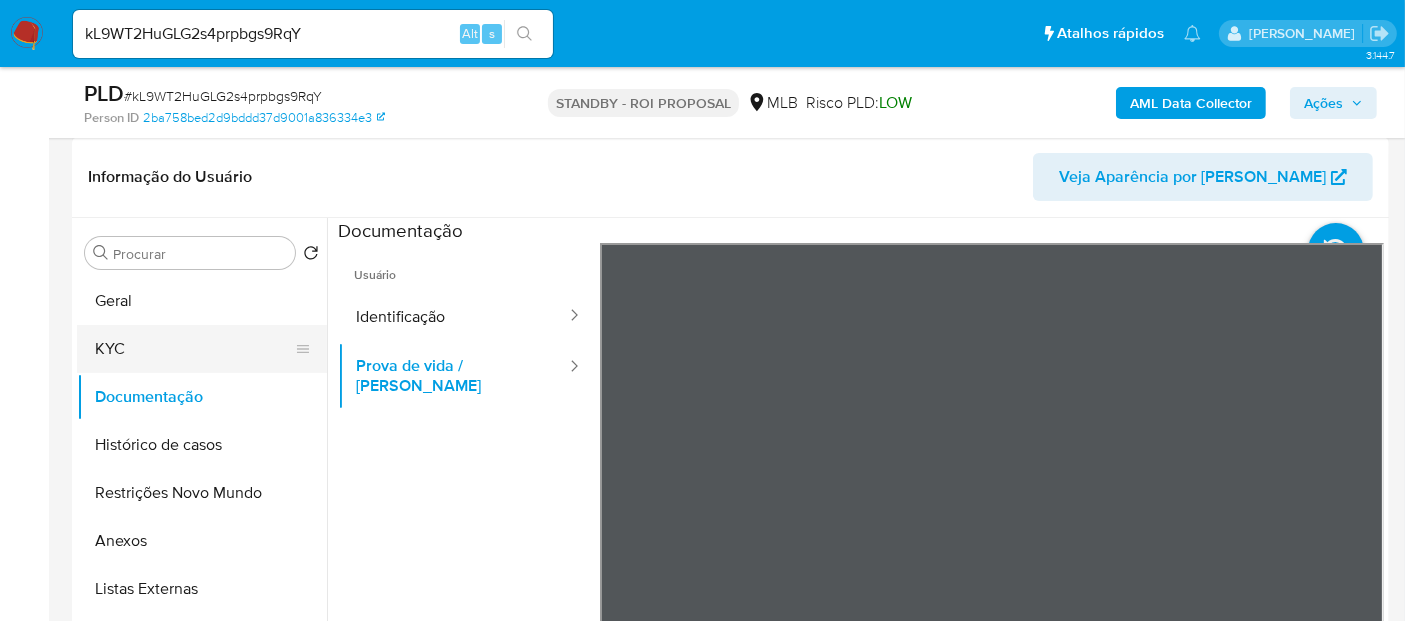 click on "KYC" at bounding box center (194, 349) 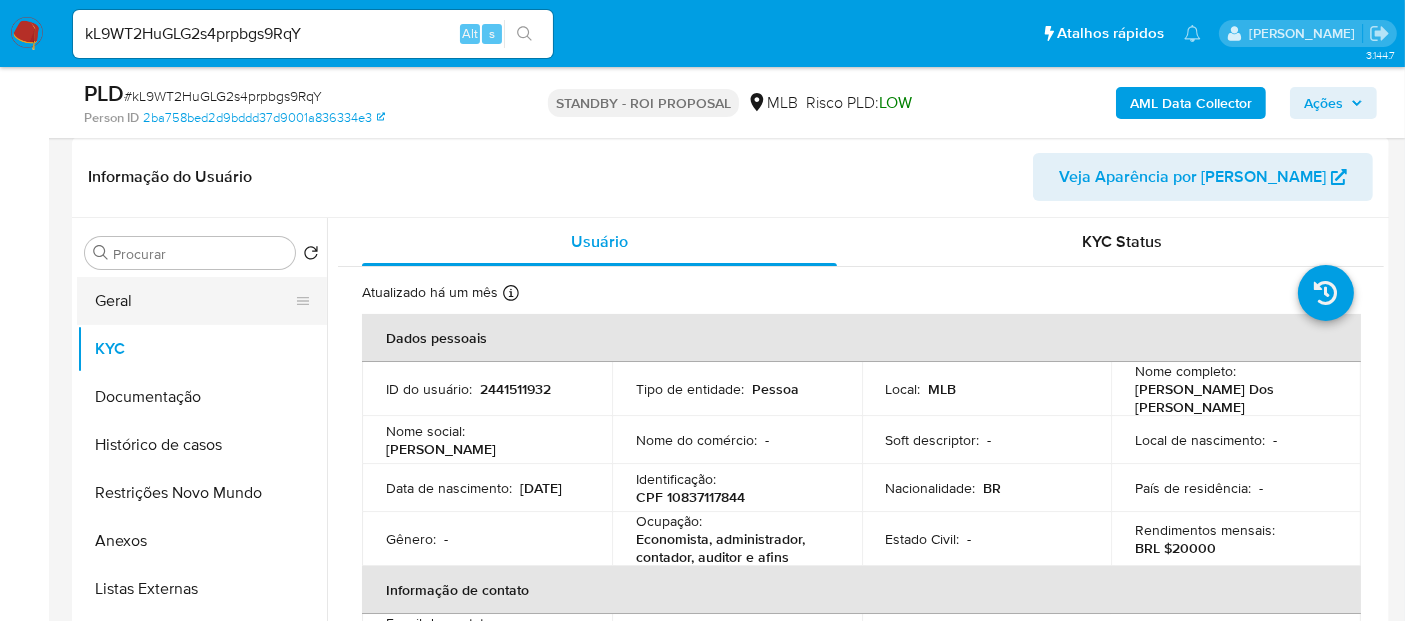 click on "Geral" at bounding box center (194, 301) 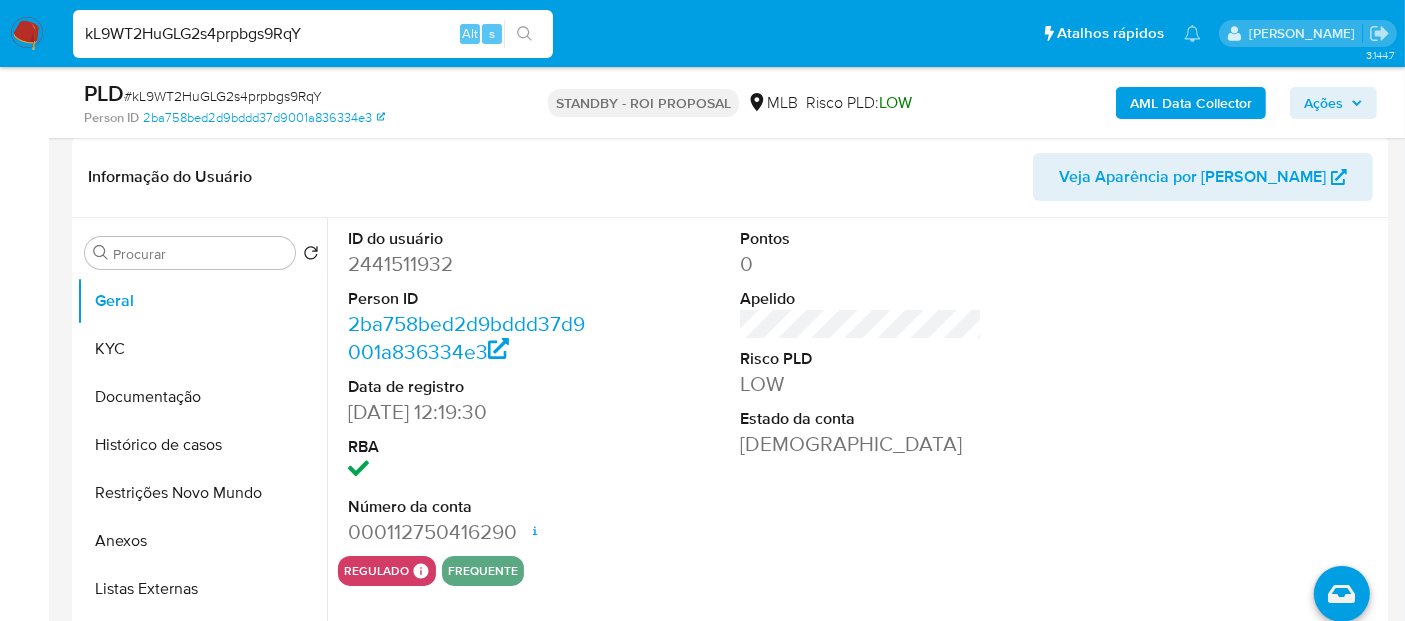 drag, startPoint x: 350, startPoint y: 35, endPoint x: 0, endPoint y: 28, distance: 350.07 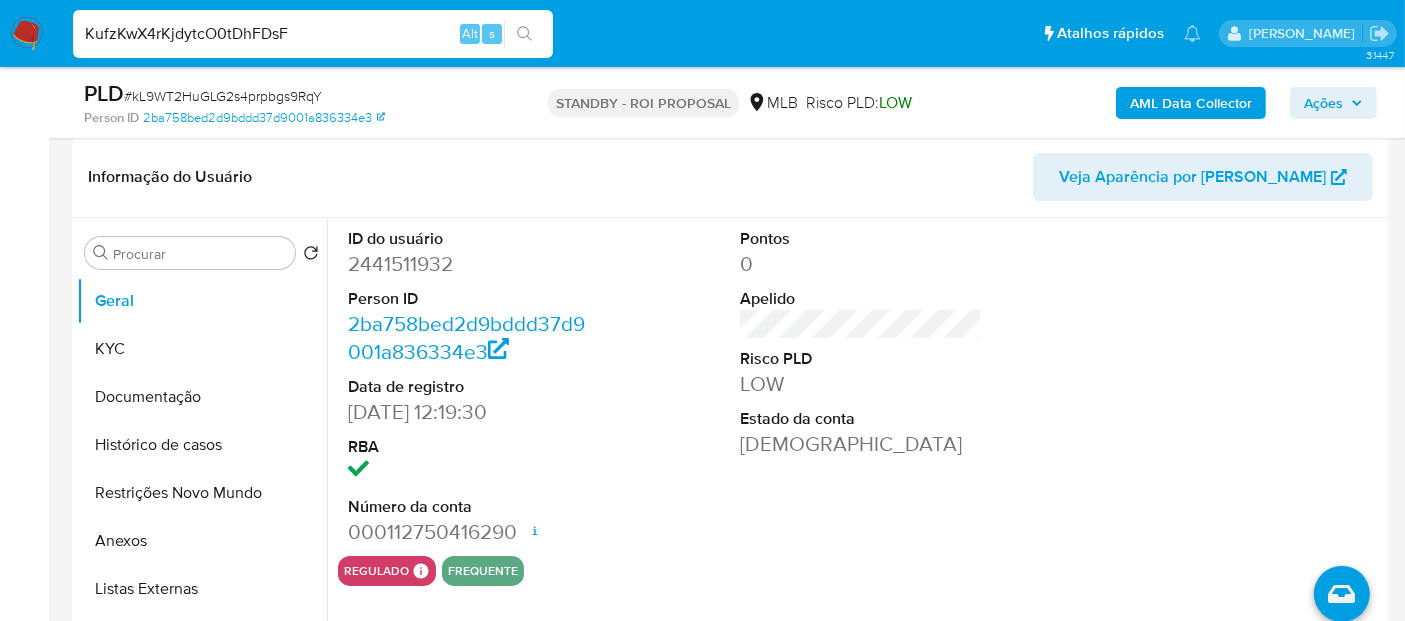type on "KufzKwX4rKjdytcO0tDhFDsF" 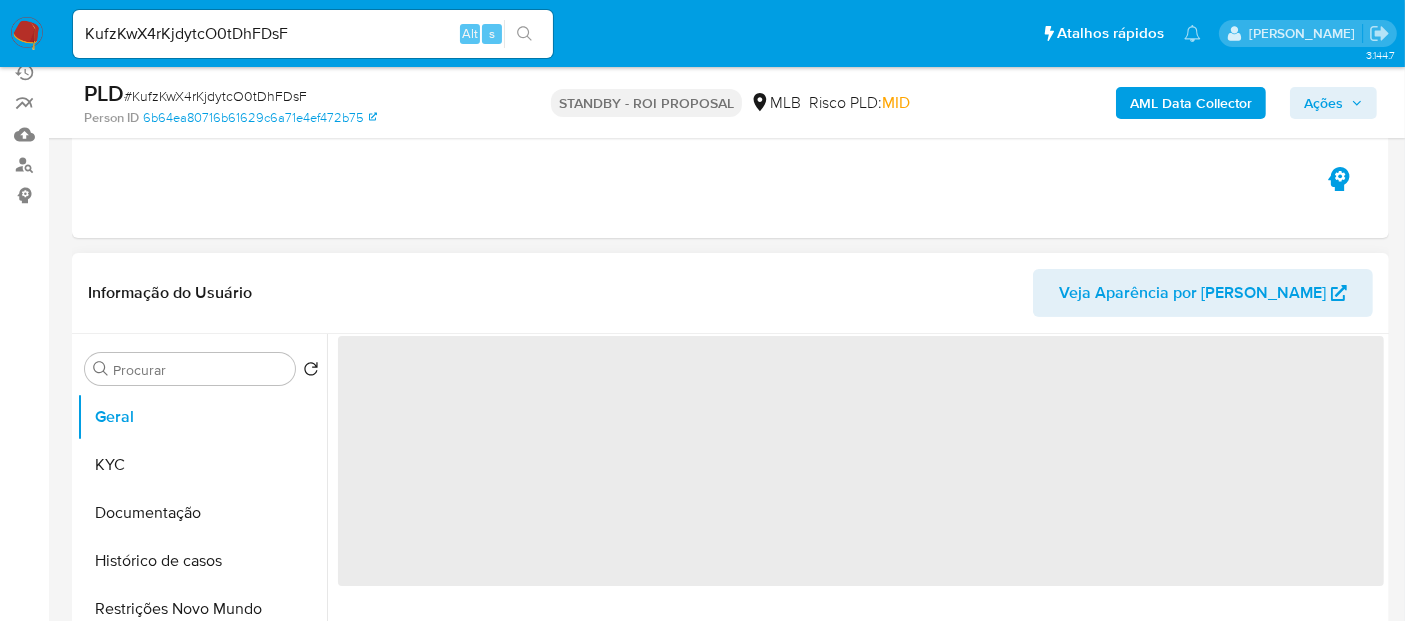 scroll, scrollTop: 222, scrollLeft: 0, axis: vertical 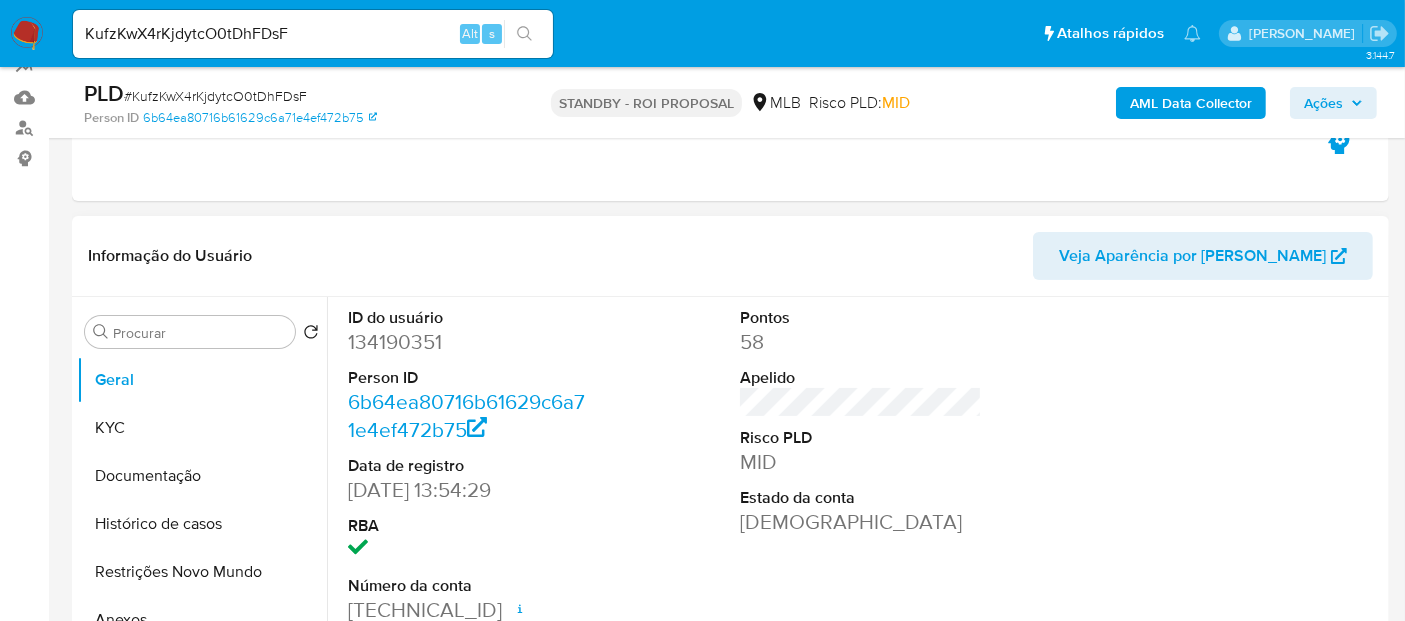 select on "10" 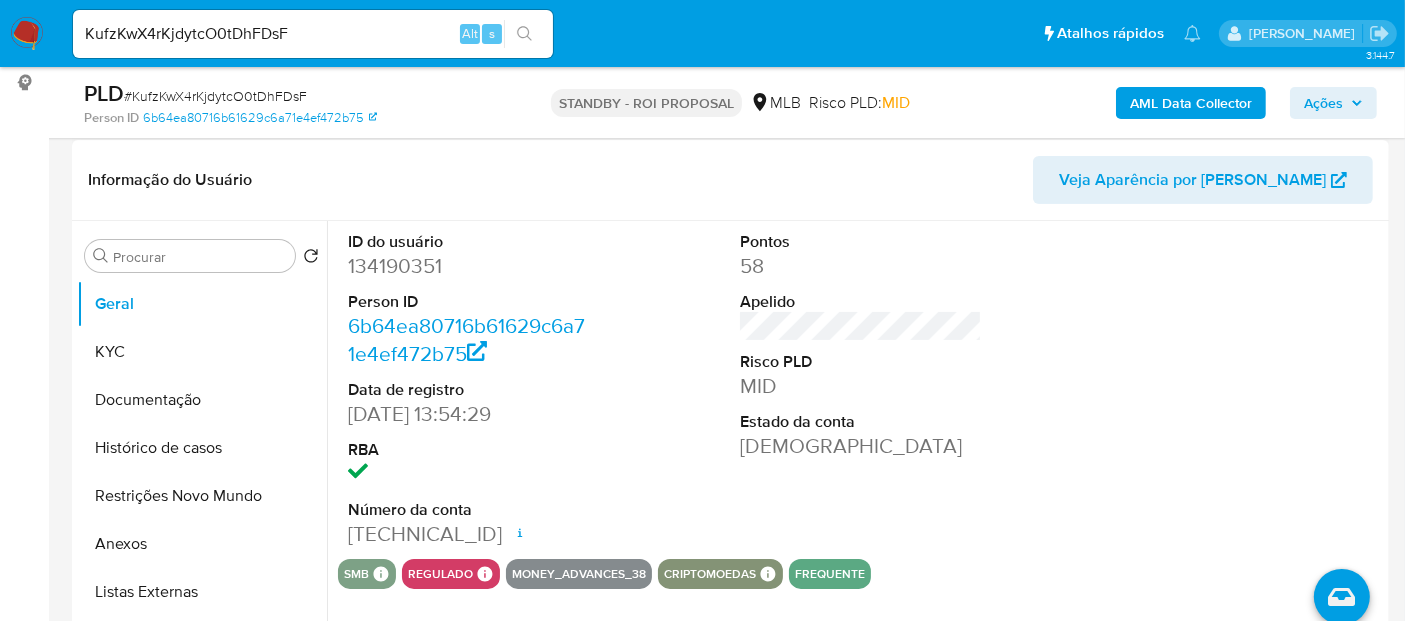 scroll, scrollTop: 333, scrollLeft: 0, axis: vertical 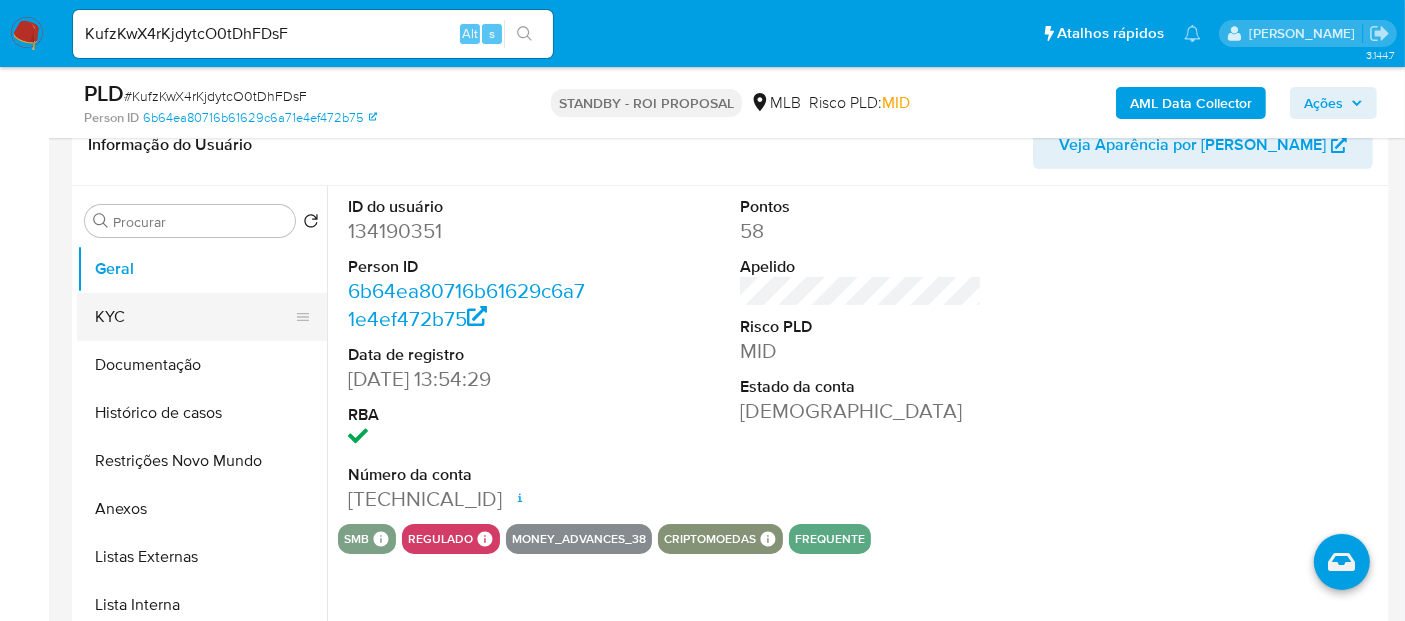 drag, startPoint x: 140, startPoint y: 318, endPoint x: 165, endPoint y: 317, distance: 25.019993 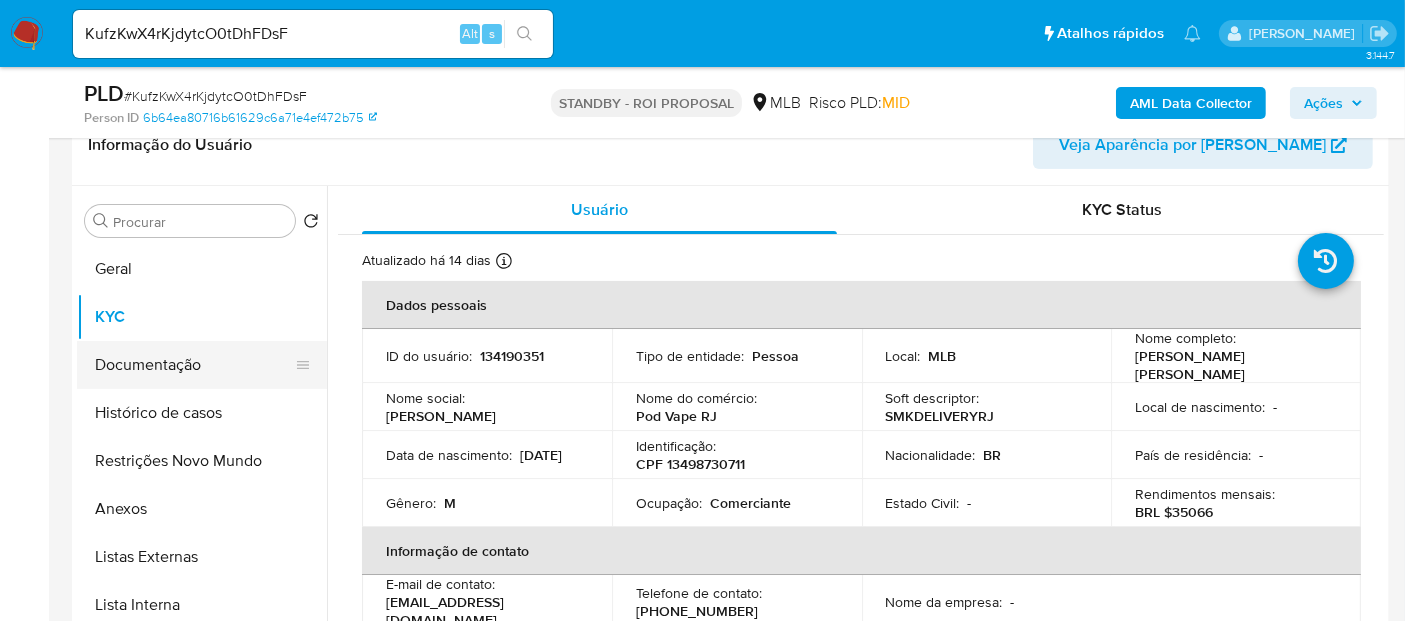 click on "Documentação" at bounding box center [194, 365] 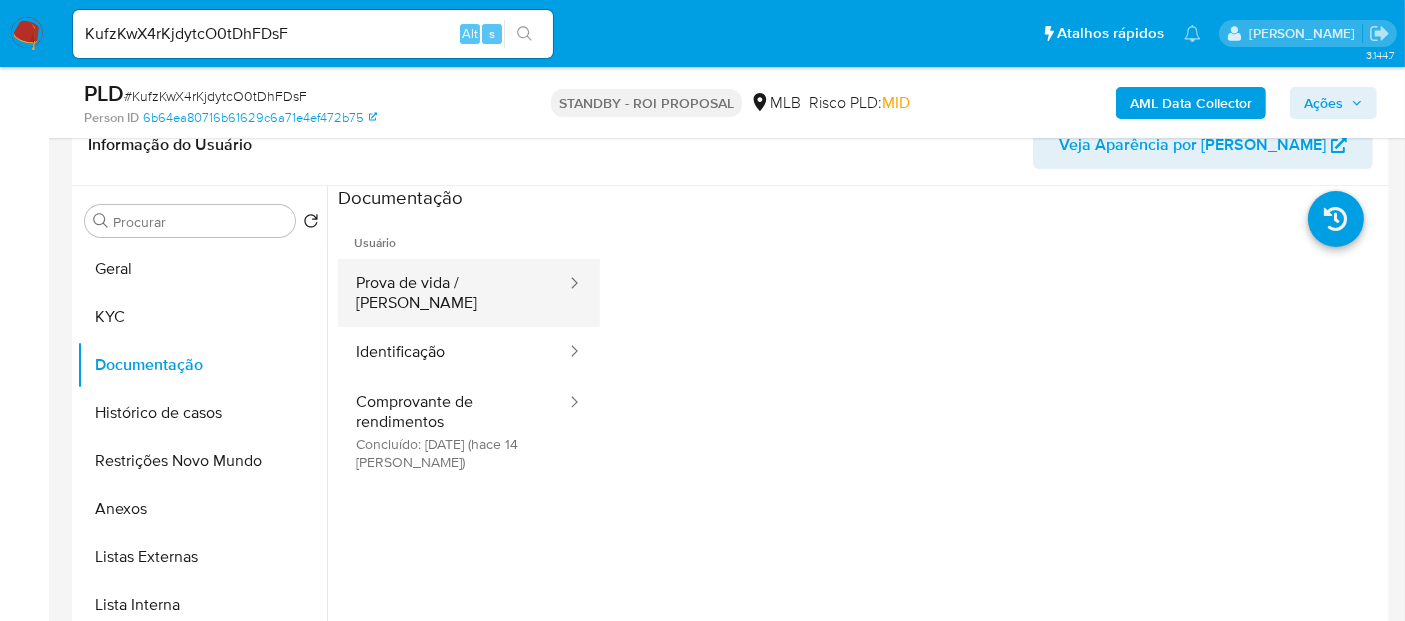 click on "Prova de vida / Selfie" at bounding box center [453, 293] 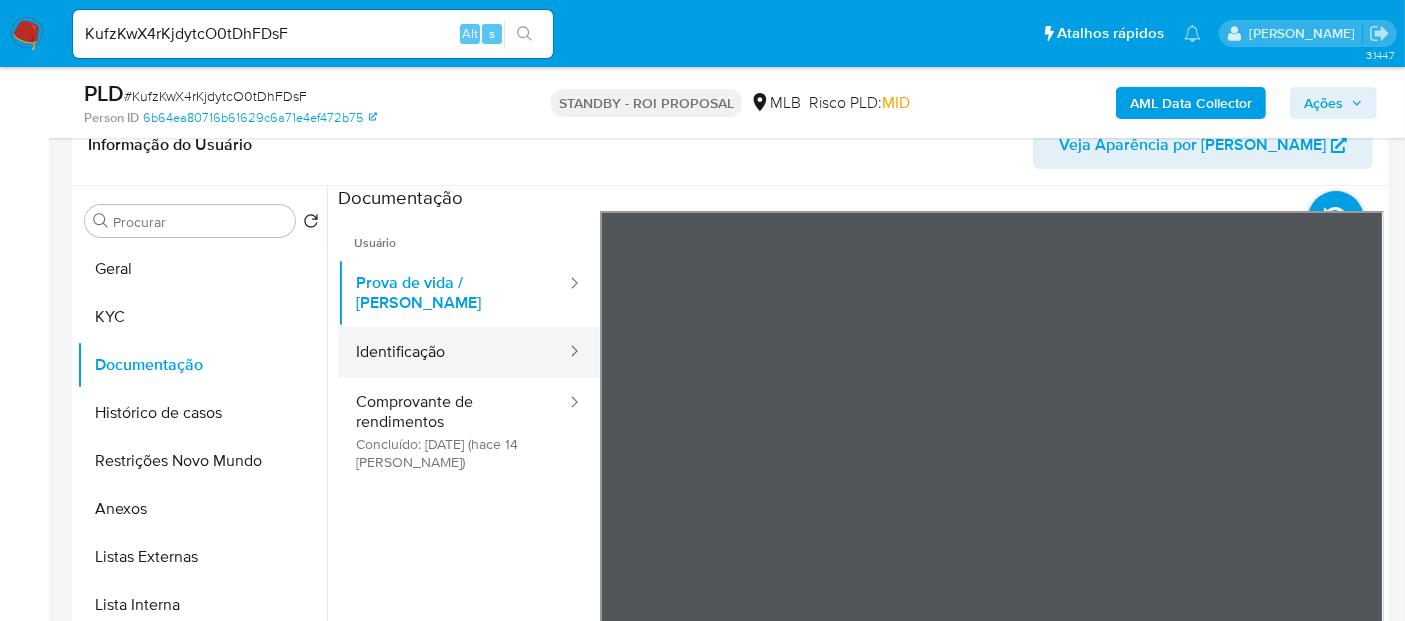click on "Identificação" at bounding box center (453, 352) 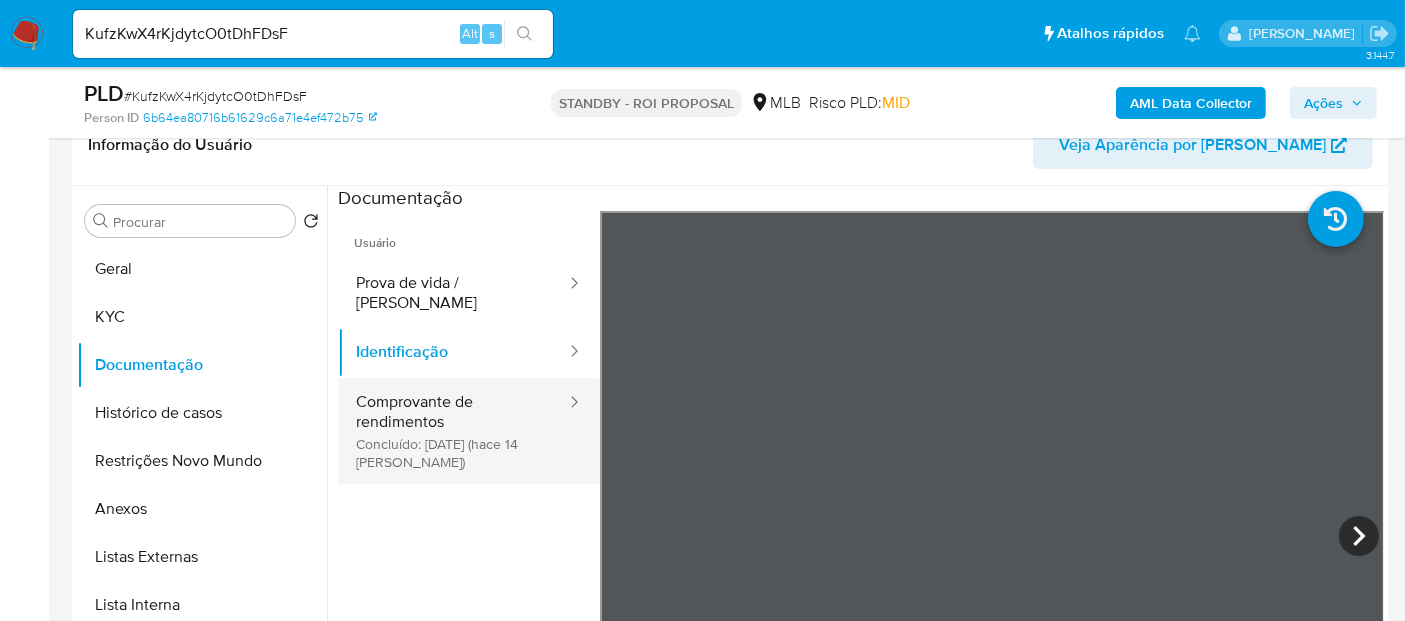 click on "Comprovante de rendimentos Concluído: 07/07/2025 (hace 14 días)" at bounding box center [453, 431] 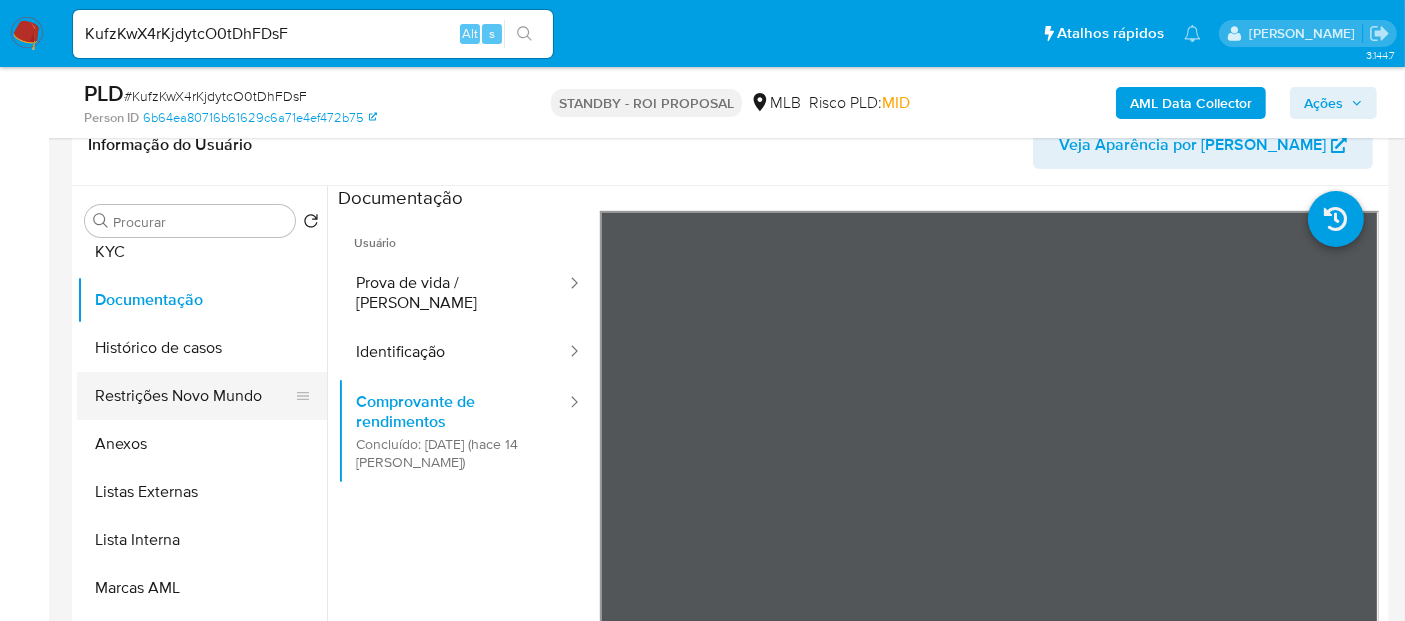 scroll, scrollTop: 0, scrollLeft: 0, axis: both 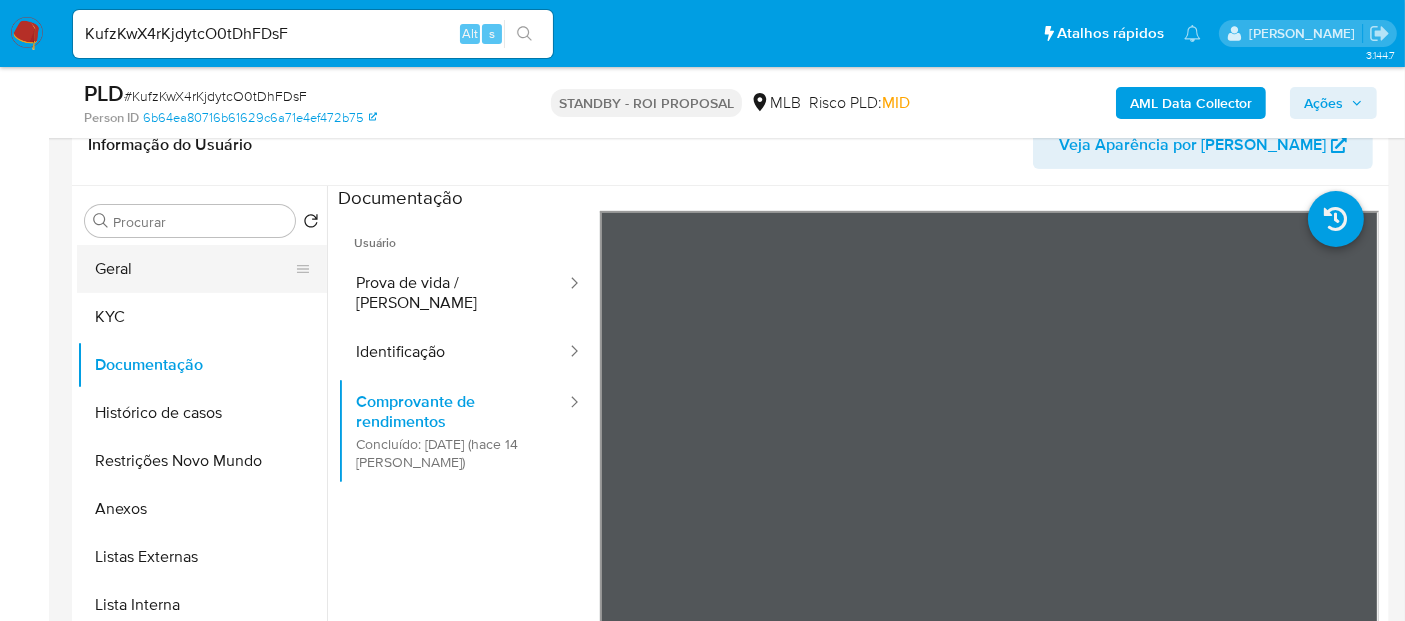 click on "Geral" at bounding box center [194, 269] 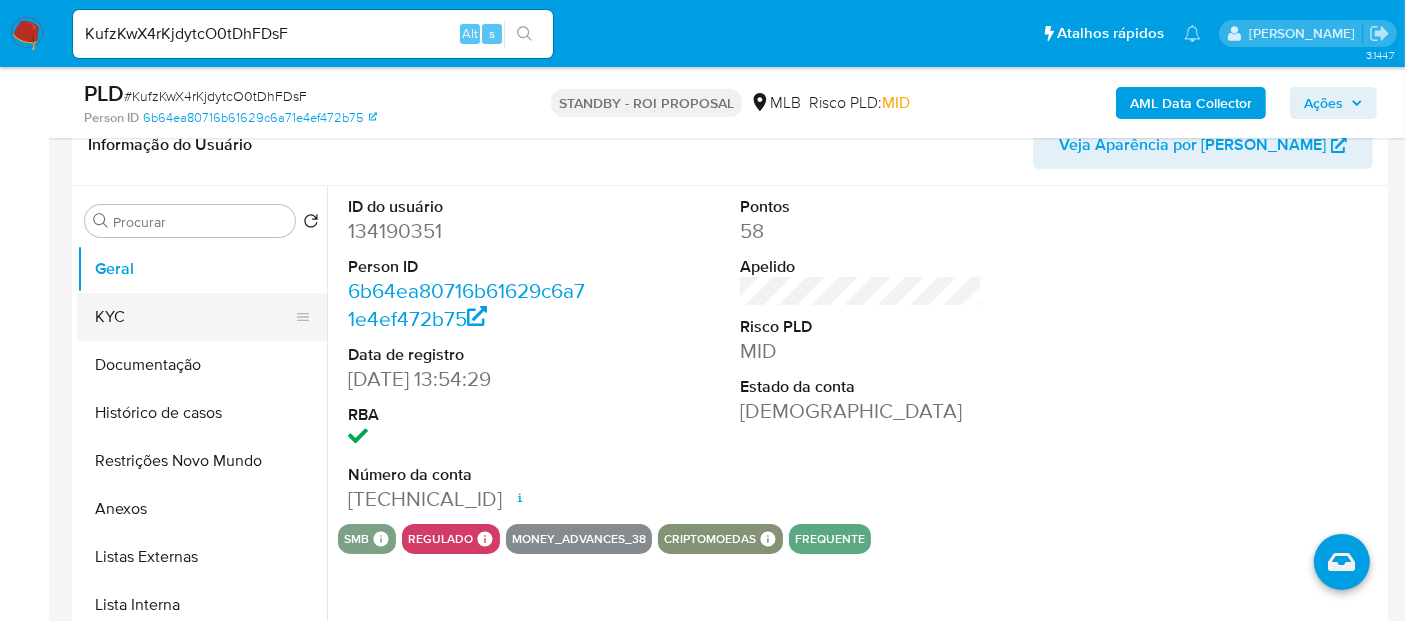 click on "KYC" at bounding box center [194, 317] 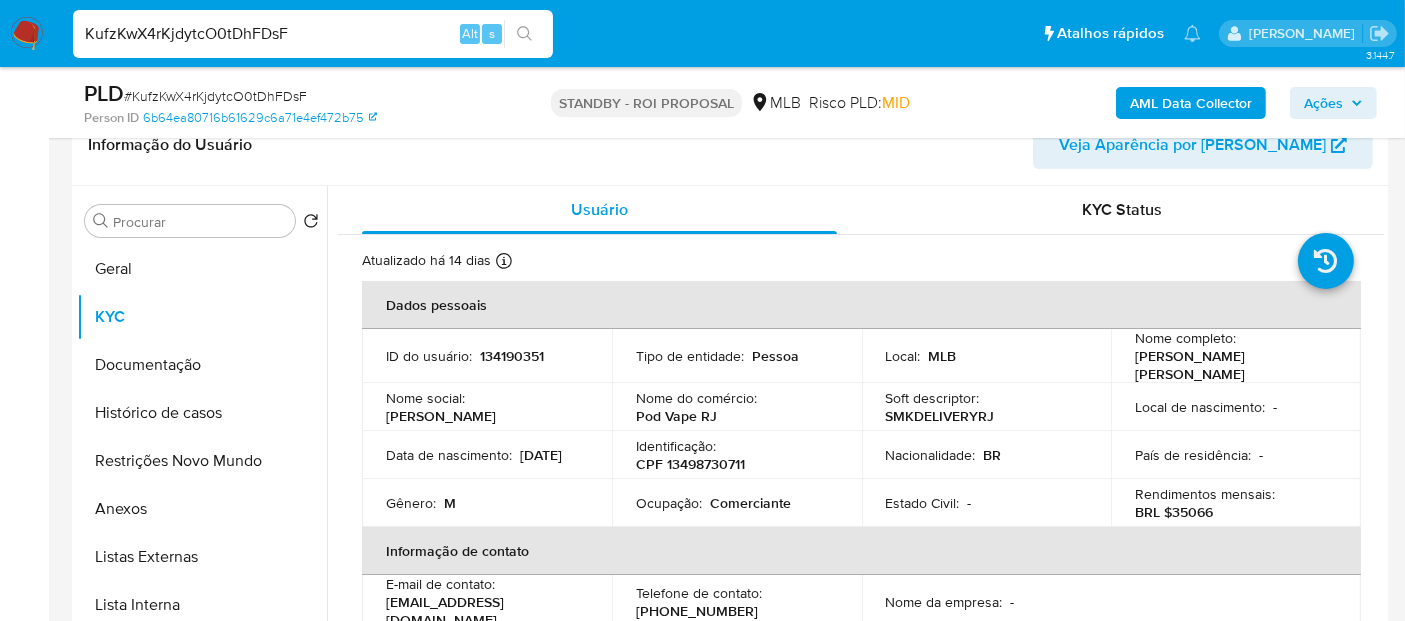 drag, startPoint x: 334, startPoint y: 24, endPoint x: 0, endPoint y: 24, distance: 334 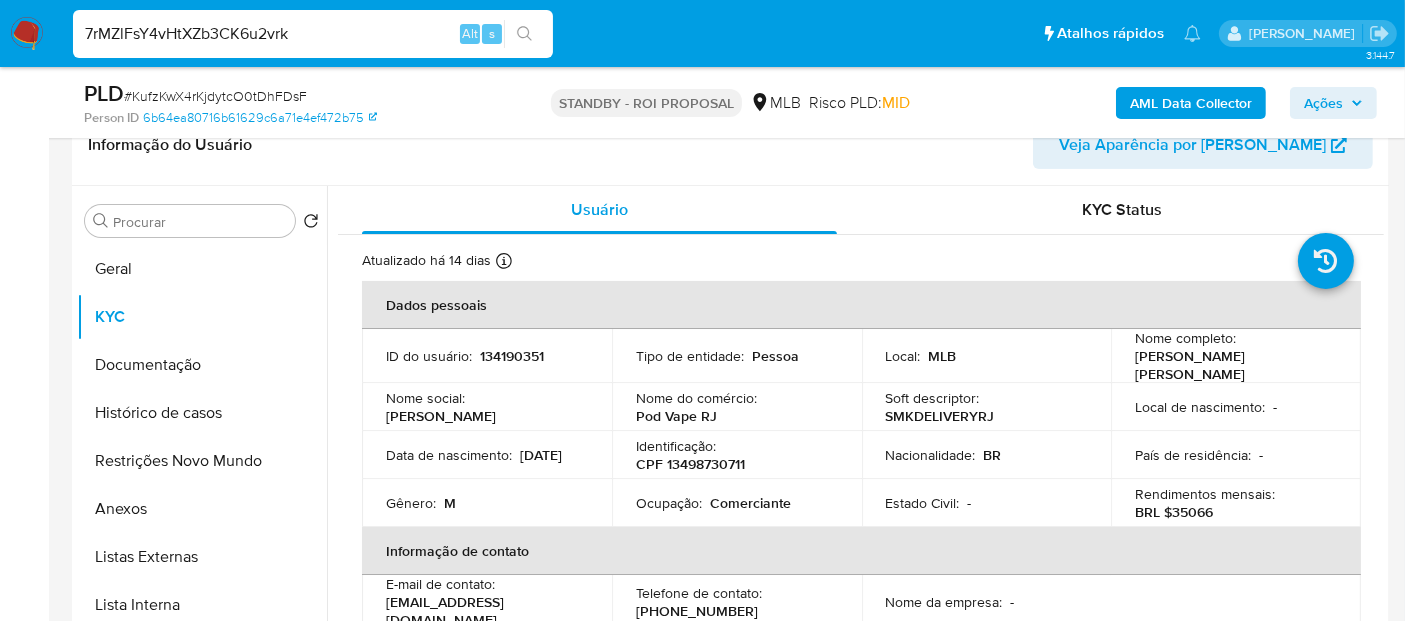 type on "7rMZlFsY4vHtXZb3CK6u2vrk" 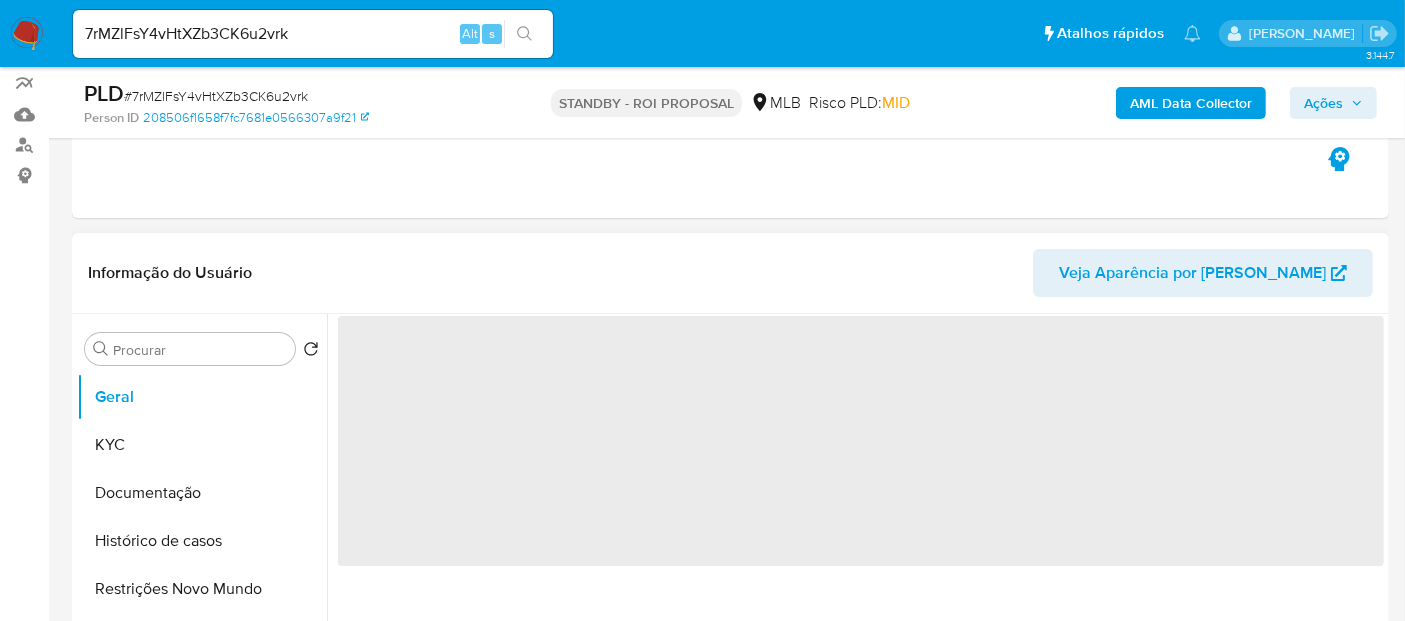 scroll, scrollTop: 222, scrollLeft: 0, axis: vertical 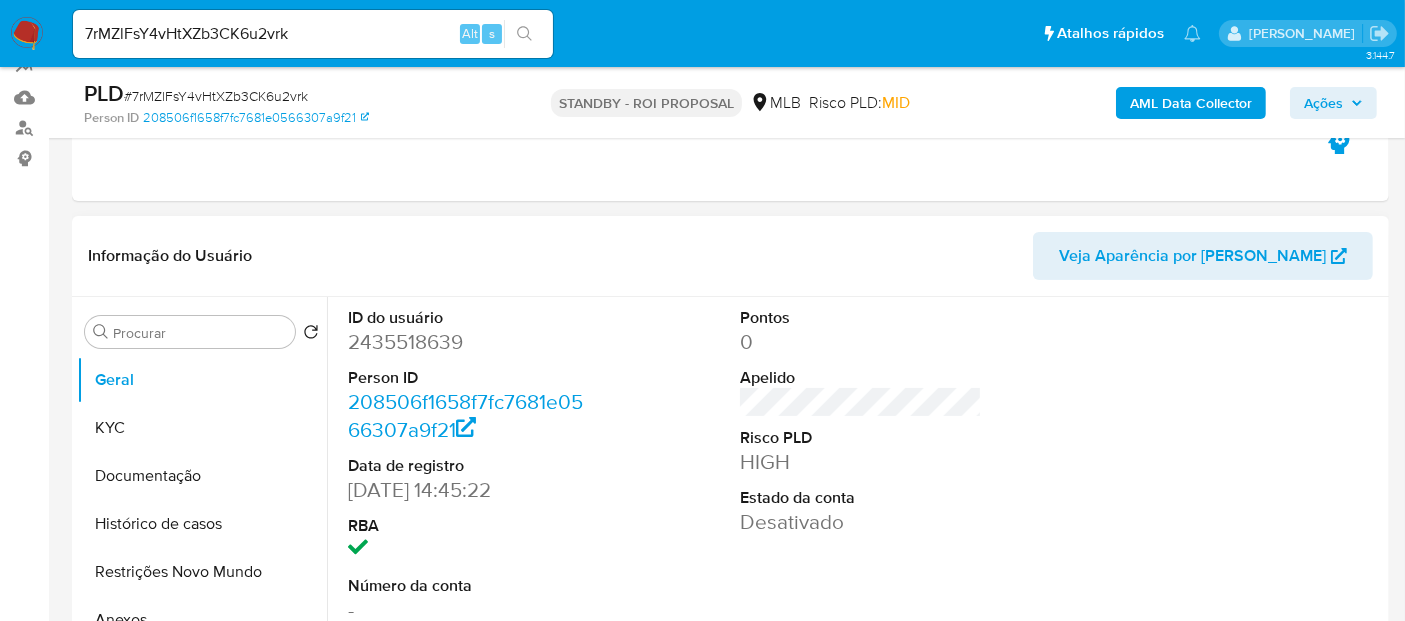 select on "10" 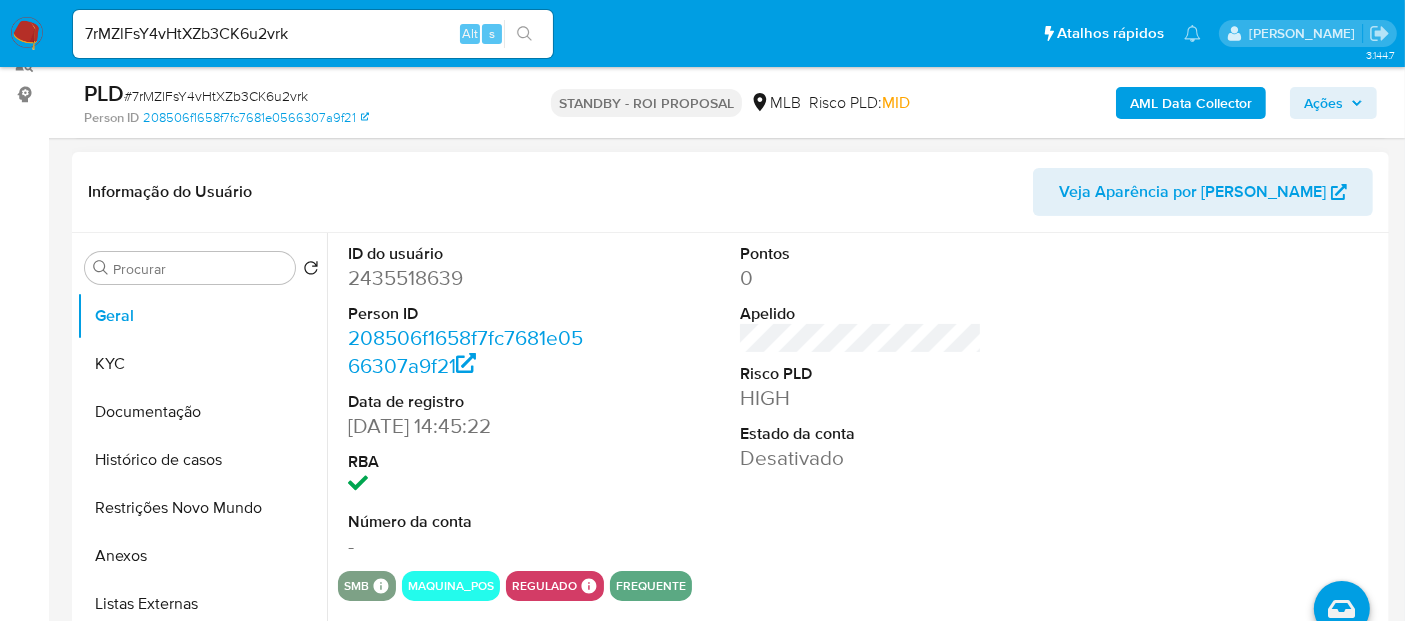 scroll, scrollTop: 333, scrollLeft: 0, axis: vertical 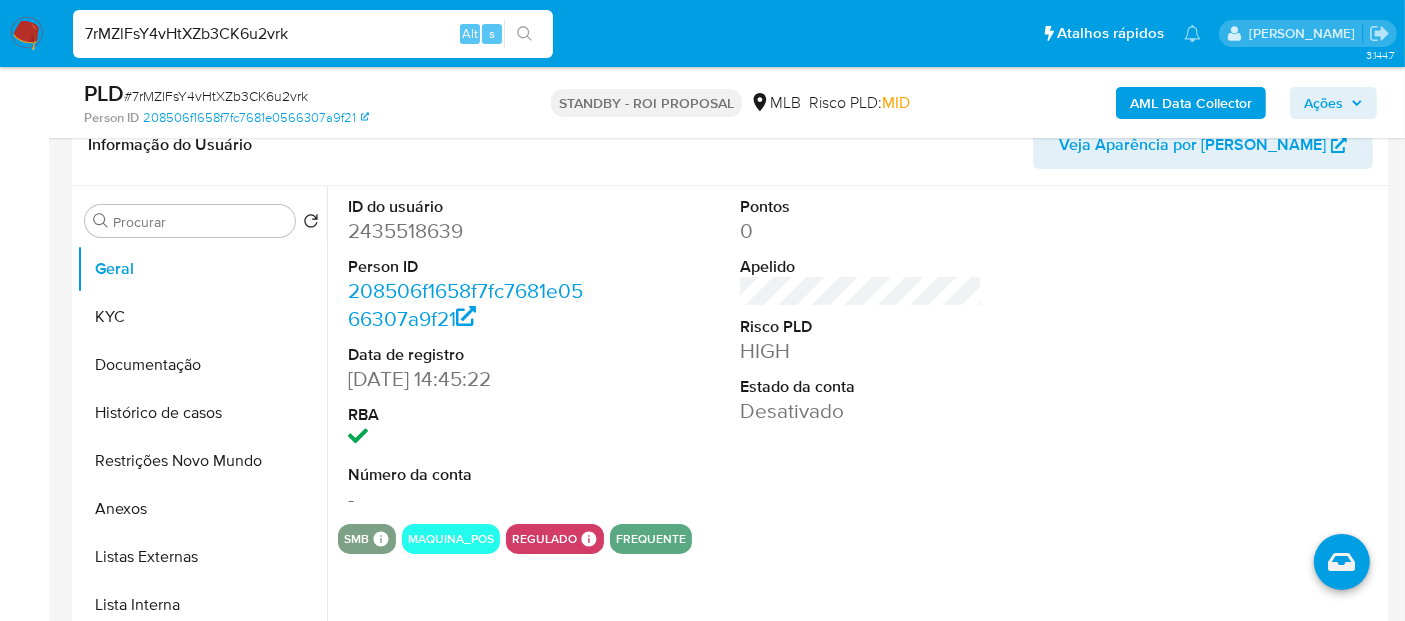 drag, startPoint x: 339, startPoint y: 36, endPoint x: 0, endPoint y: 24, distance: 339.2123 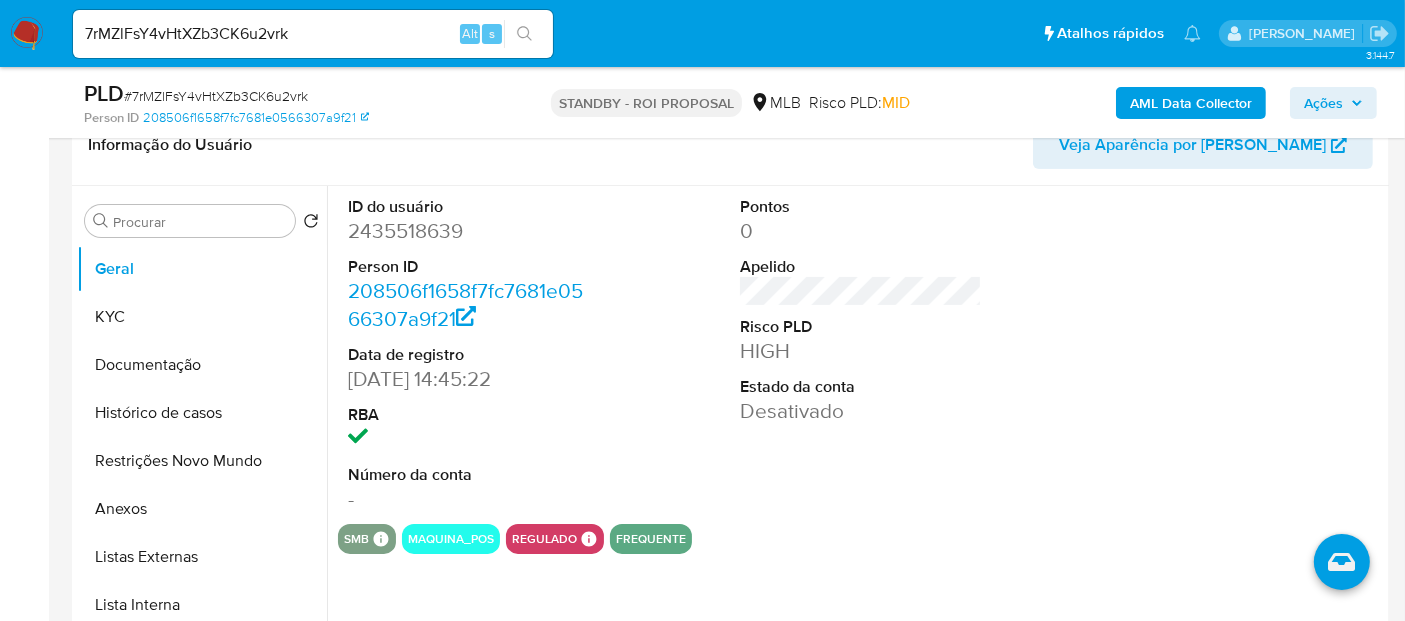 click 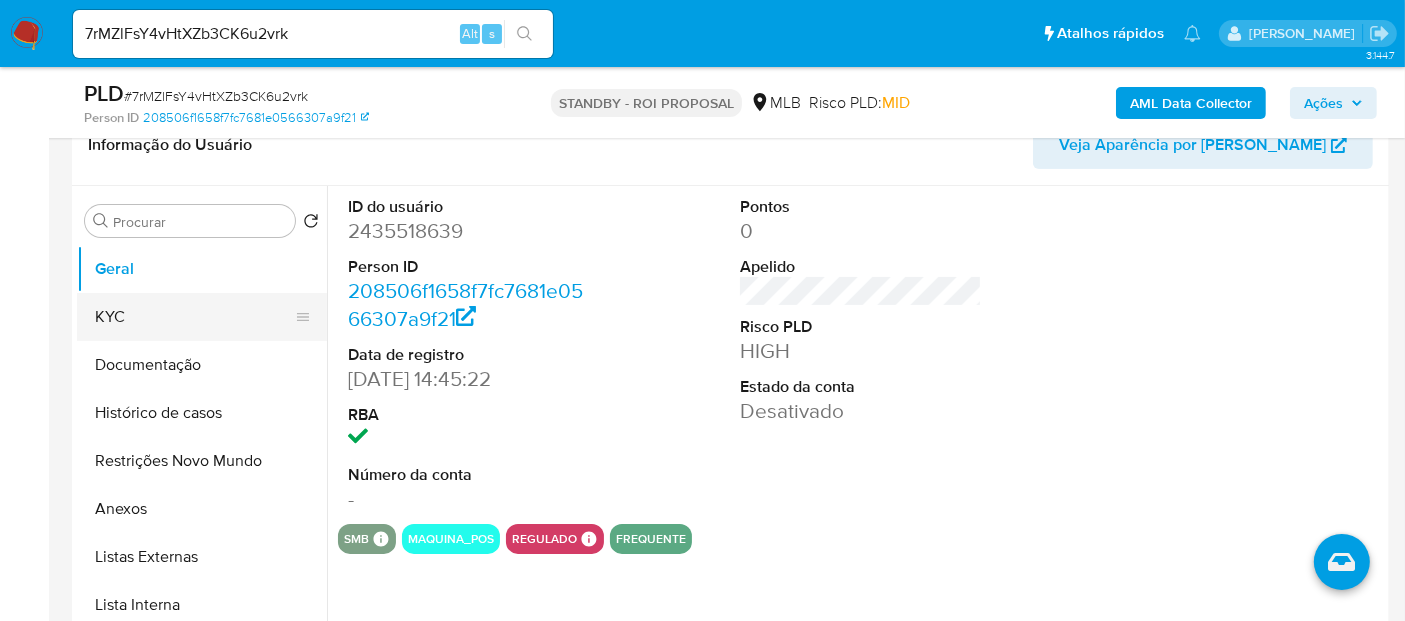 click on "KYC" at bounding box center [194, 317] 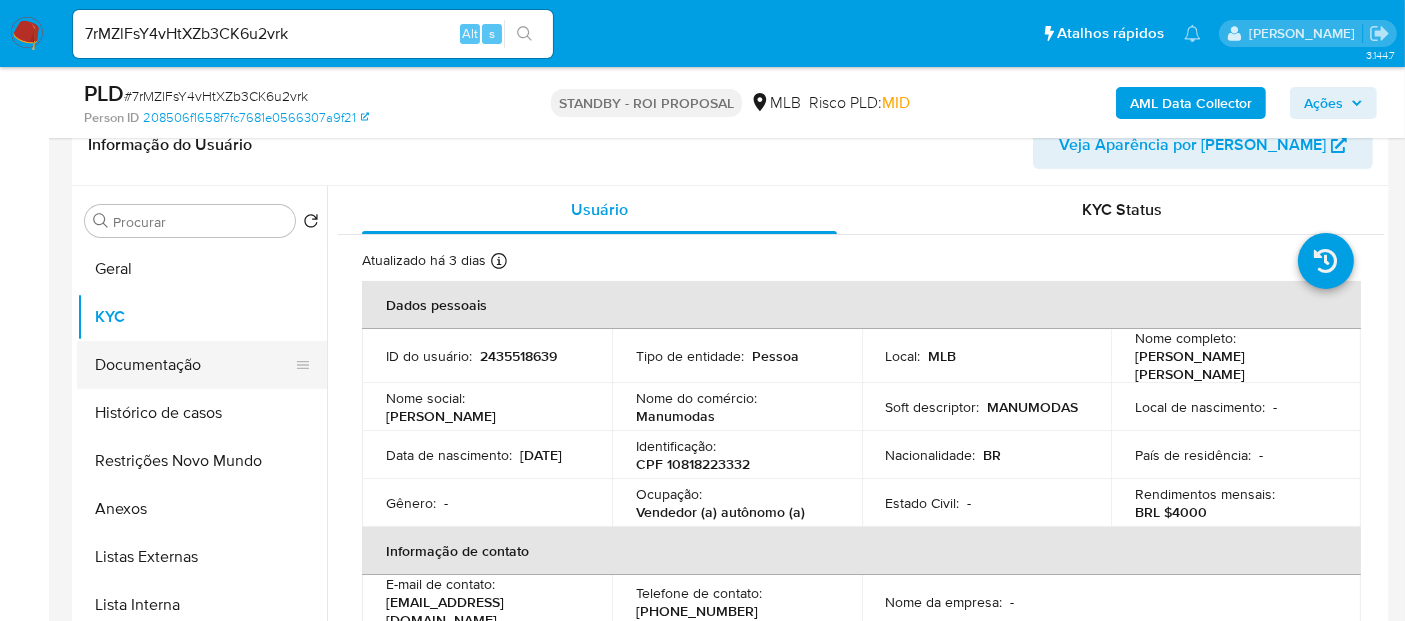 click on "Documentação" at bounding box center (194, 365) 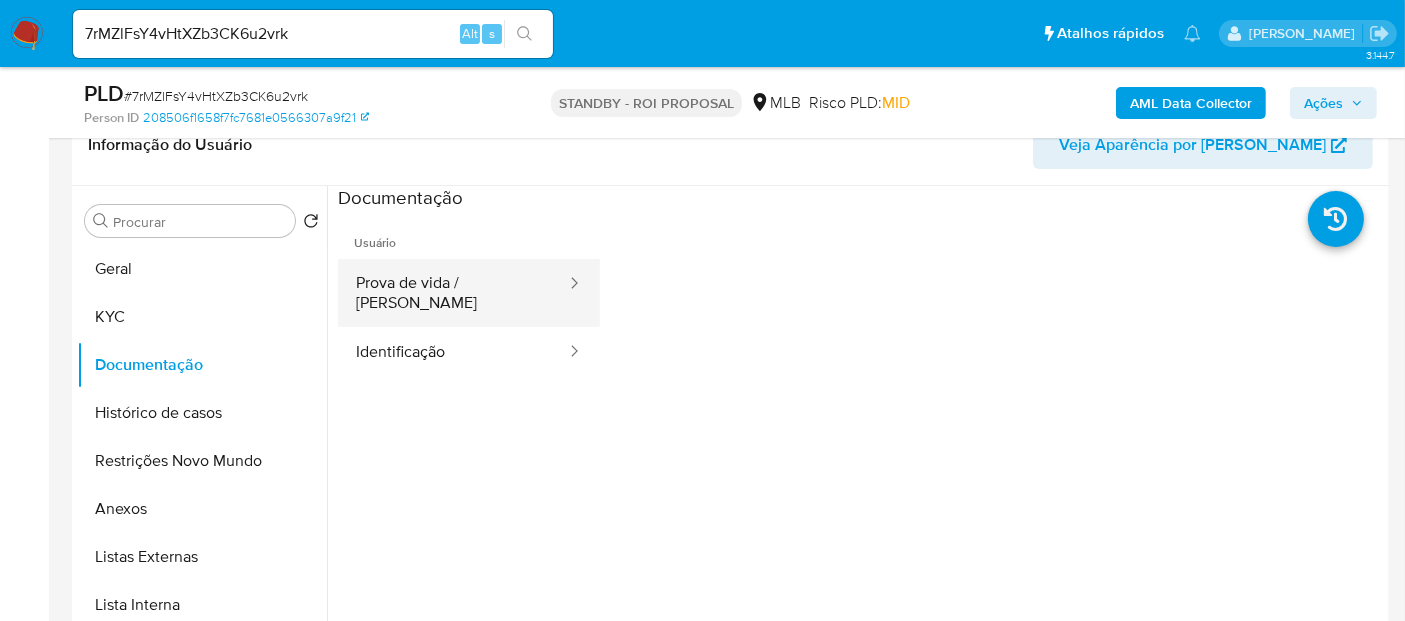 click on "Prova de vida / Selfie" at bounding box center [453, 293] 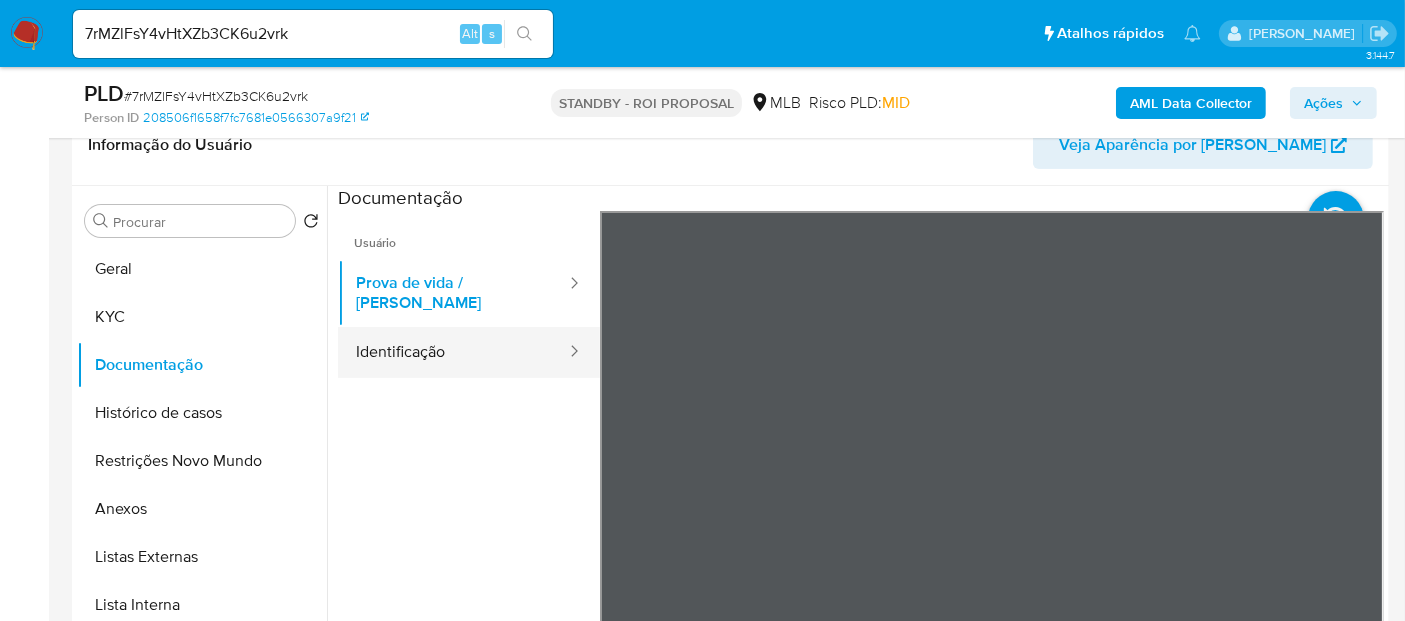 click on "Identificação" at bounding box center (453, 352) 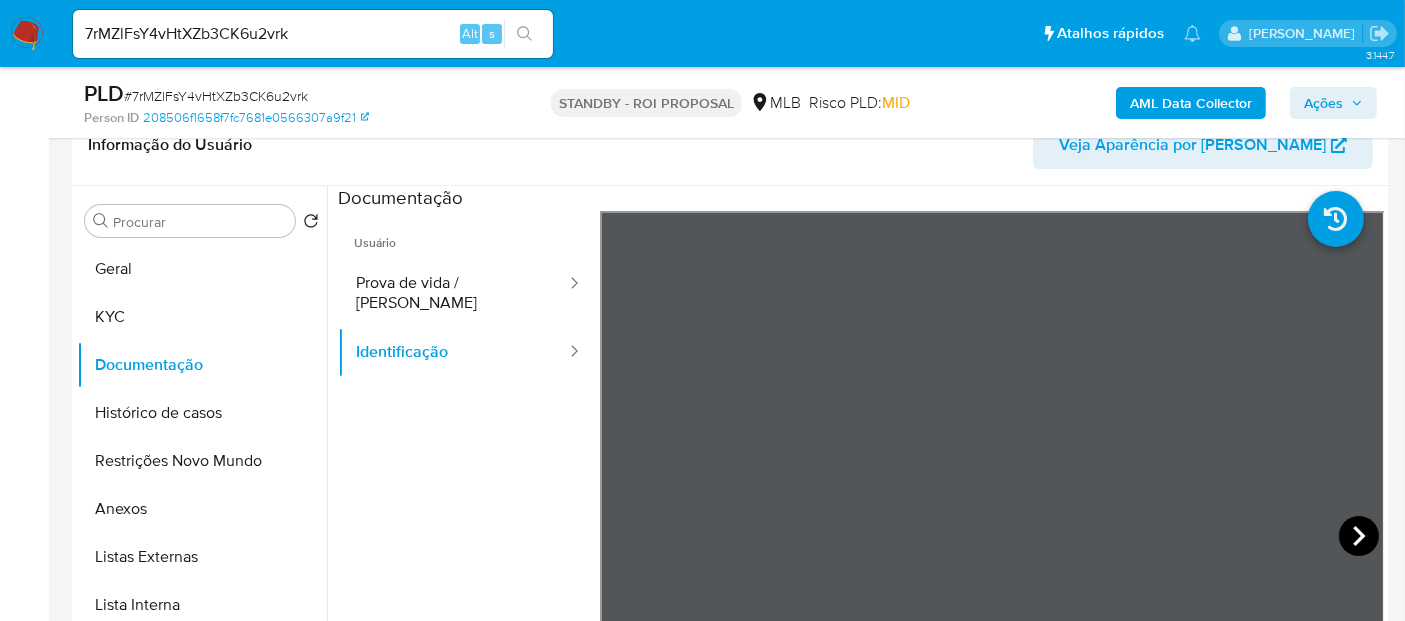 click 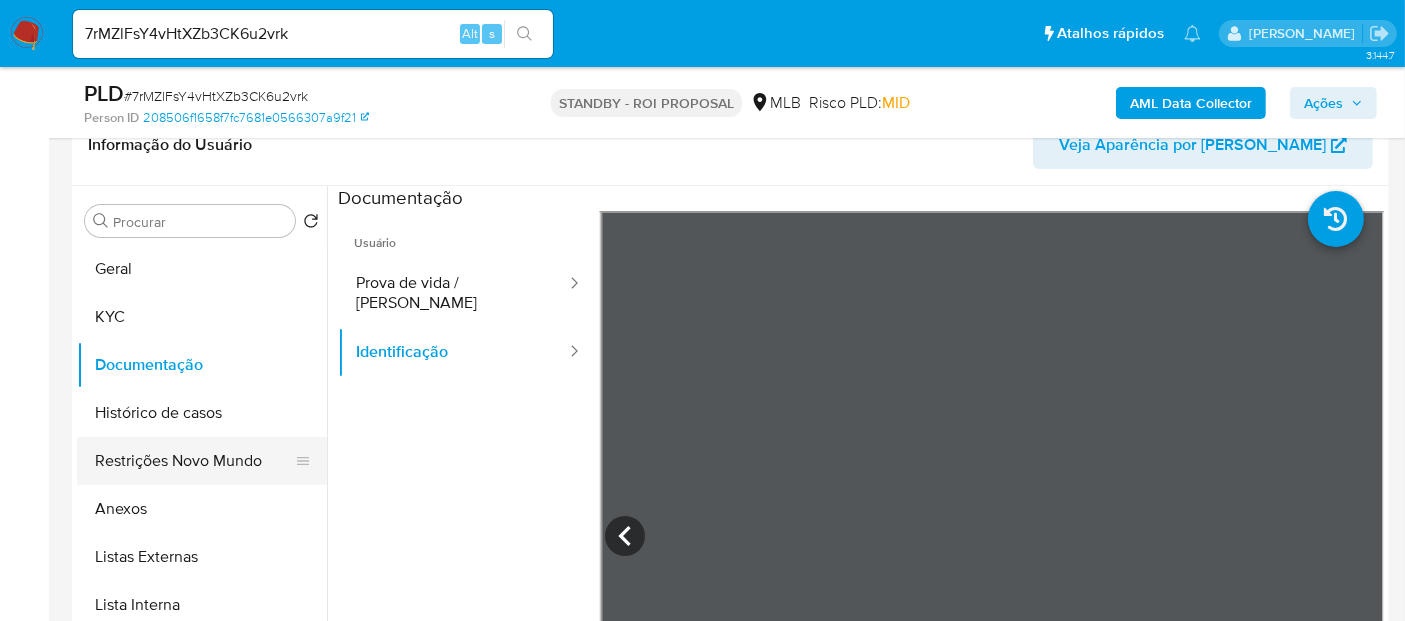 click on "Restrições Novo Mundo" at bounding box center (194, 461) 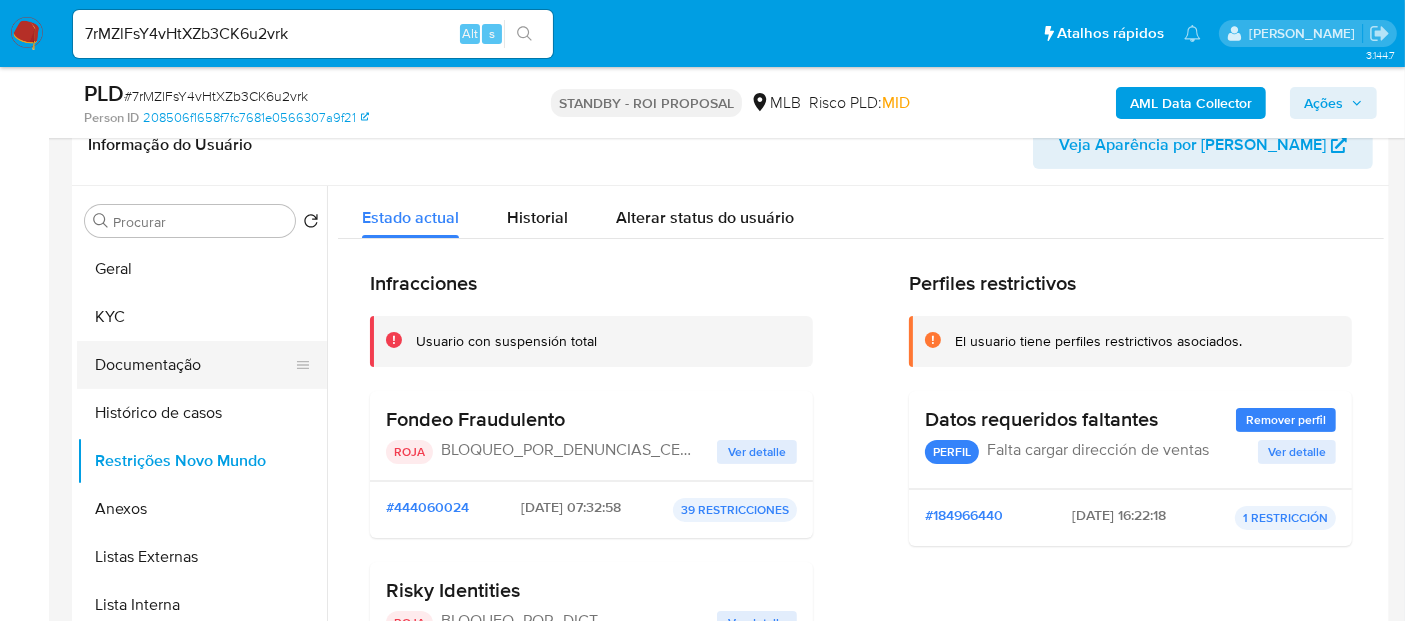 click on "Documentação" at bounding box center [194, 365] 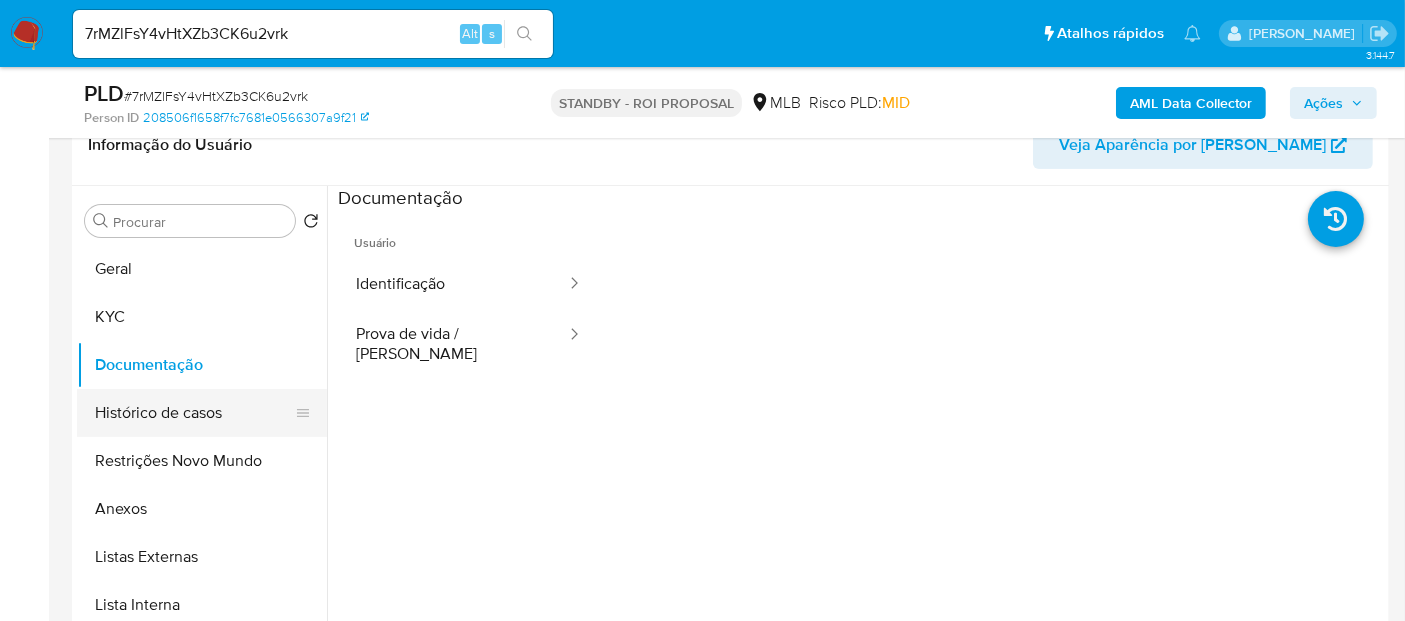 click on "Histórico de casos" at bounding box center (194, 413) 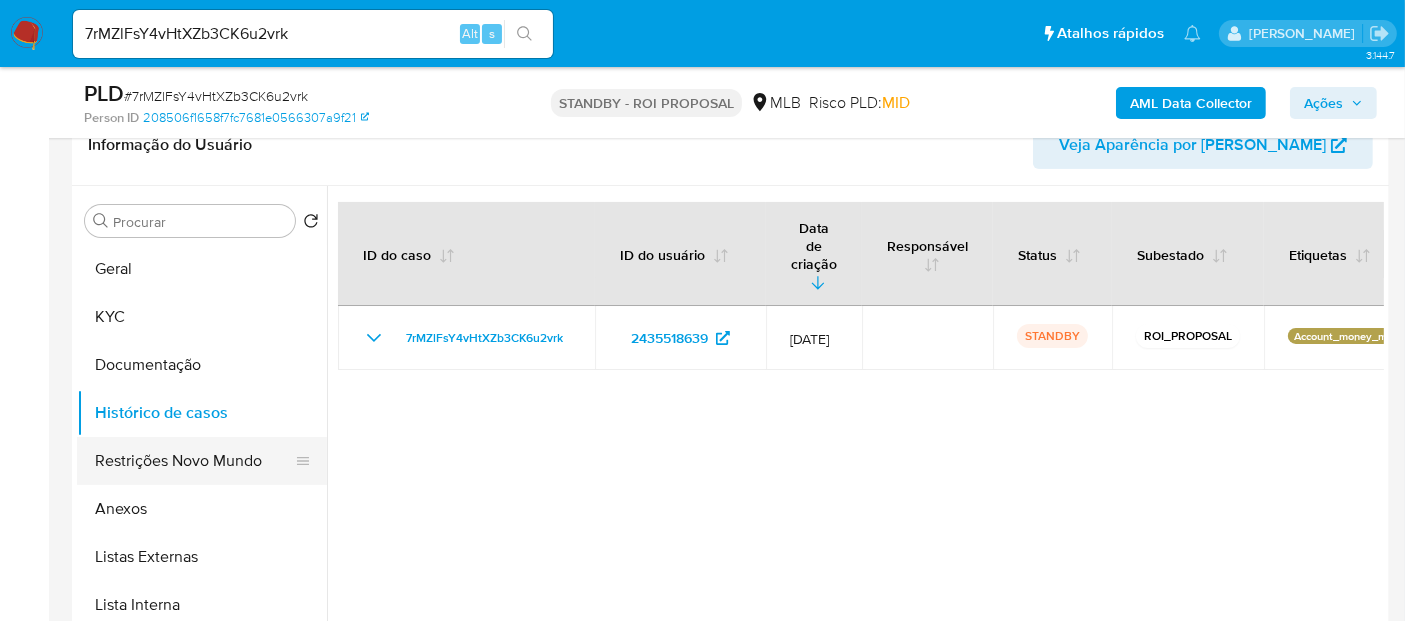 drag, startPoint x: 188, startPoint y: 457, endPoint x: 274, endPoint y: 460, distance: 86.05231 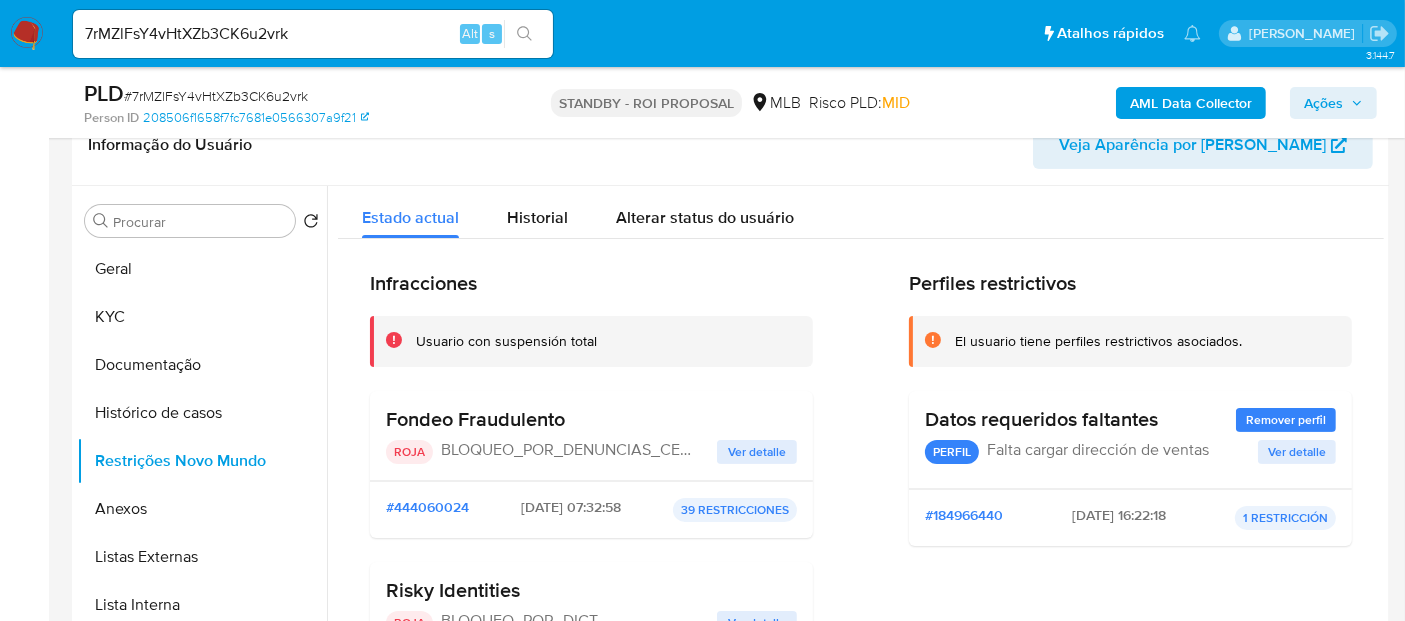 click on "Ver detalle" at bounding box center (757, 452) 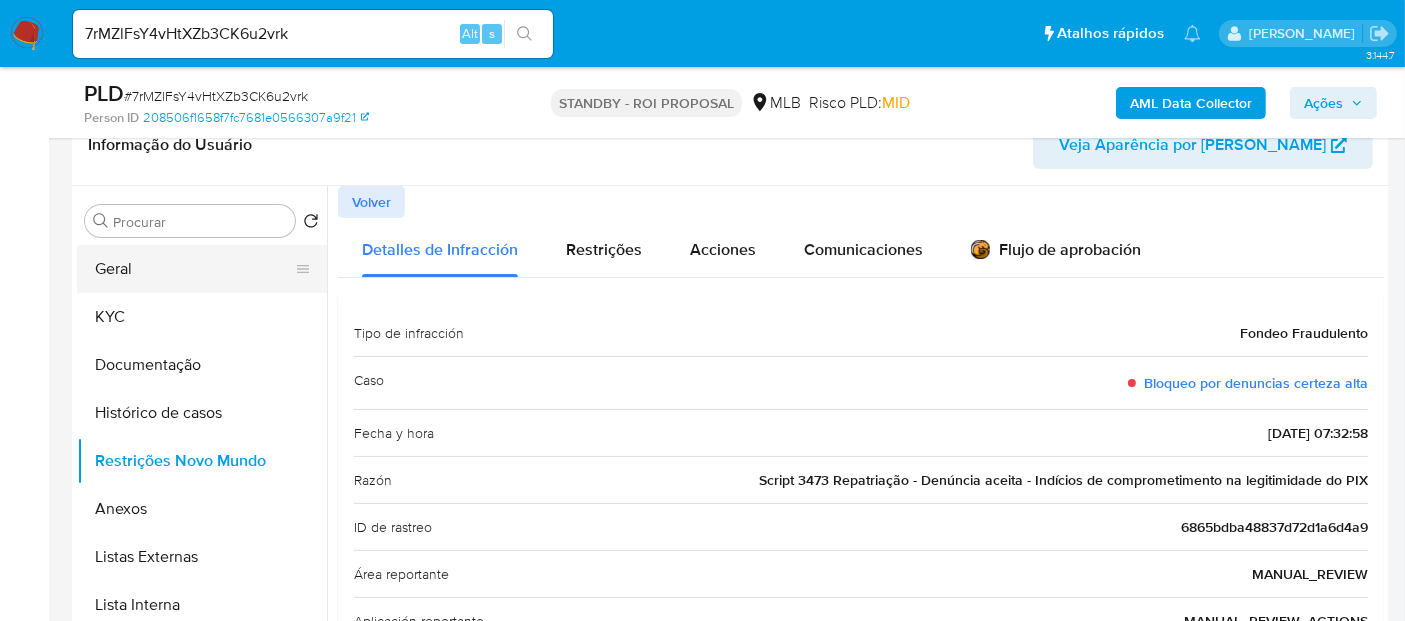 click on "Geral" at bounding box center [194, 269] 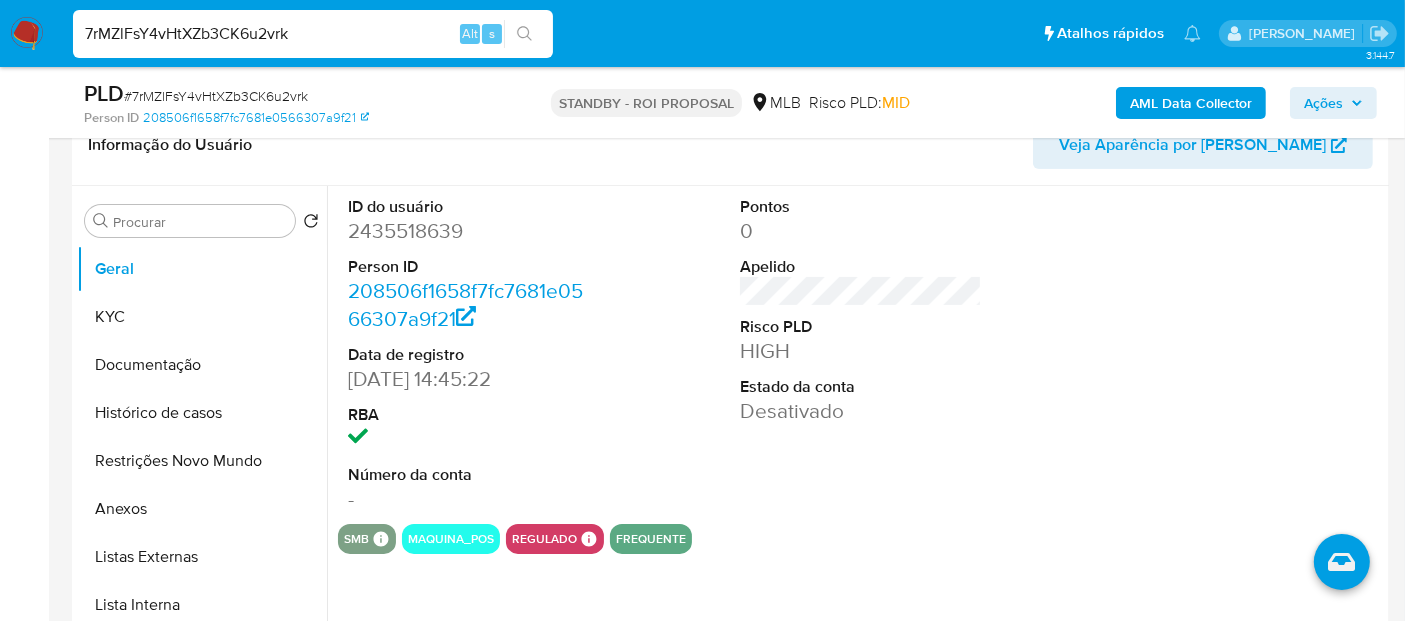 click on "Pausado Ver notificaciones 7rMZlFsY4vHtXZb3CK6u2vrk Alt s Atalhos rápidos   Presiona las siguientes teclas para acceder a algunas de las funciones Pesquisar caso ou usuário Alt s Voltar para casa Alt h Adicione um comentário Alt c Adicionar um anexo Alt a Erico Trevizan" at bounding box center (702, 33) 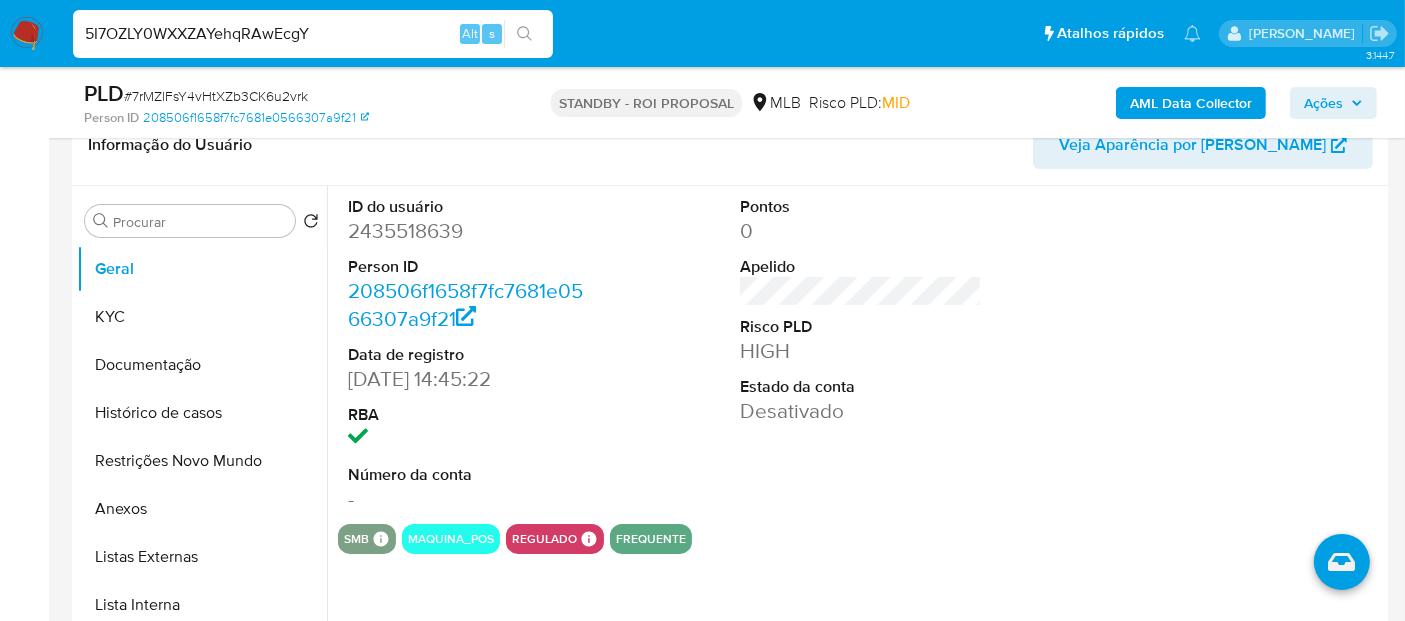 type on "5I7OZLY0WXXZAYehqRAwEcgY" 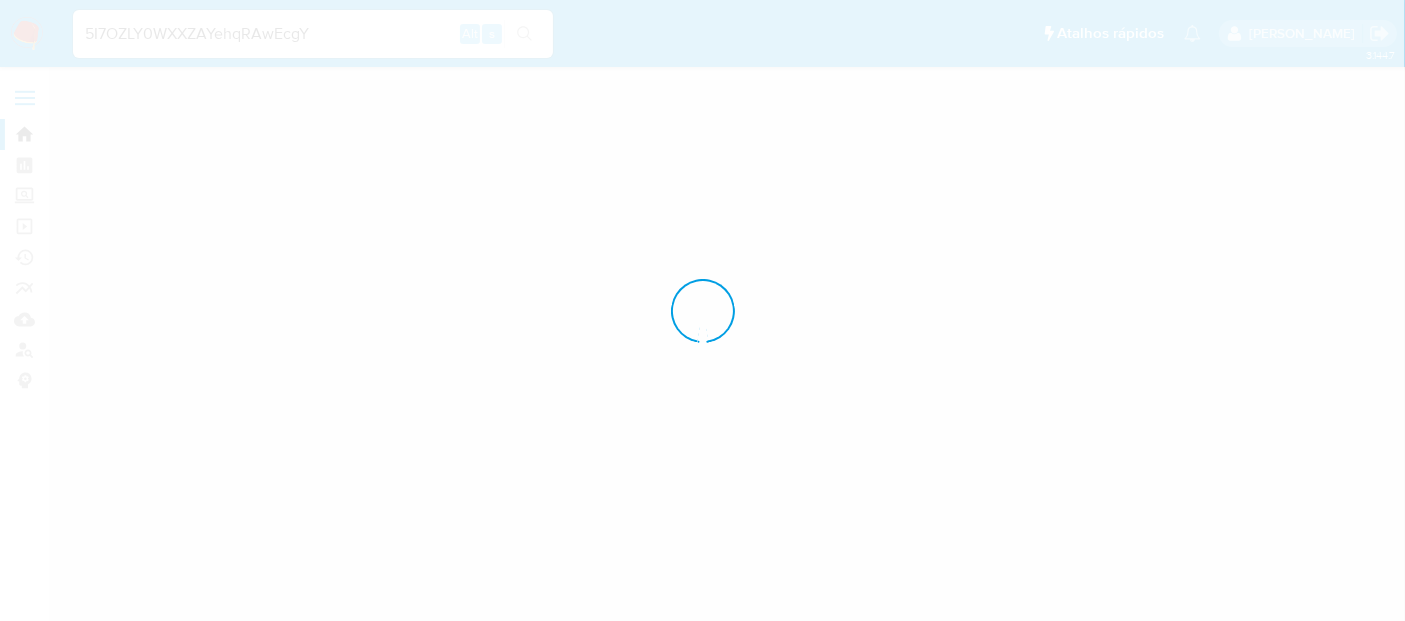 scroll, scrollTop: 0, scrollLeft: 0, axis: both 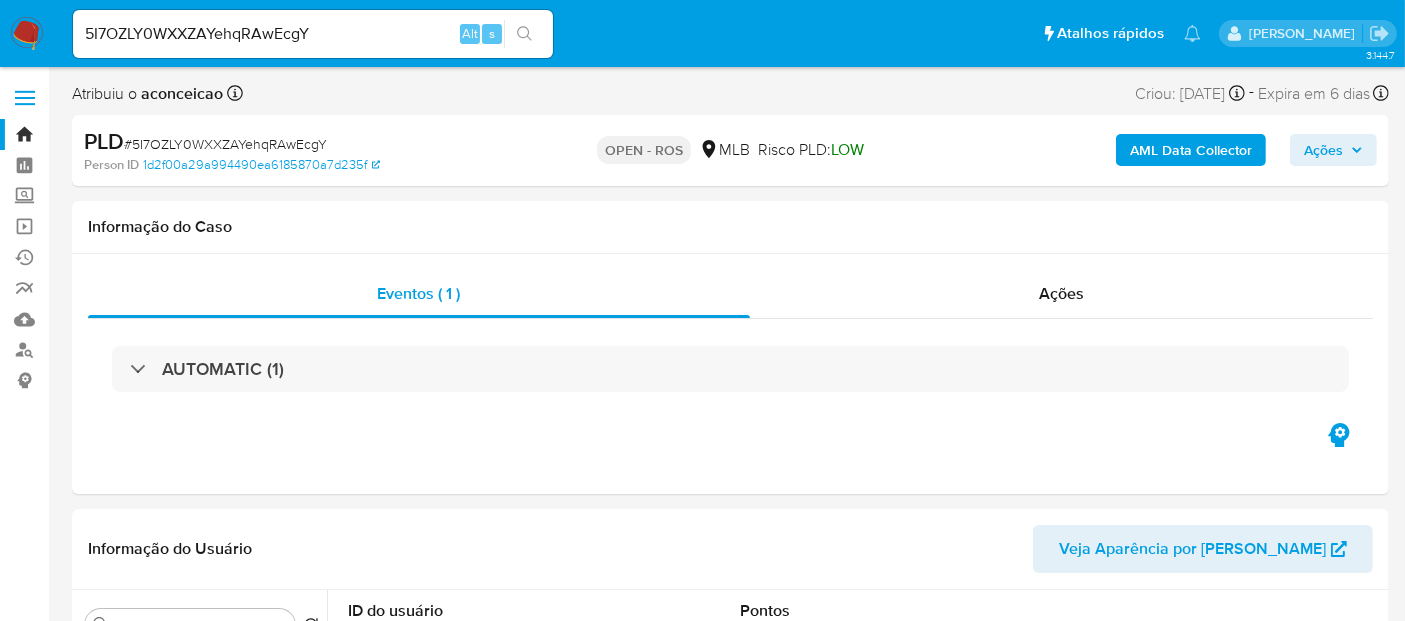 select on "10" 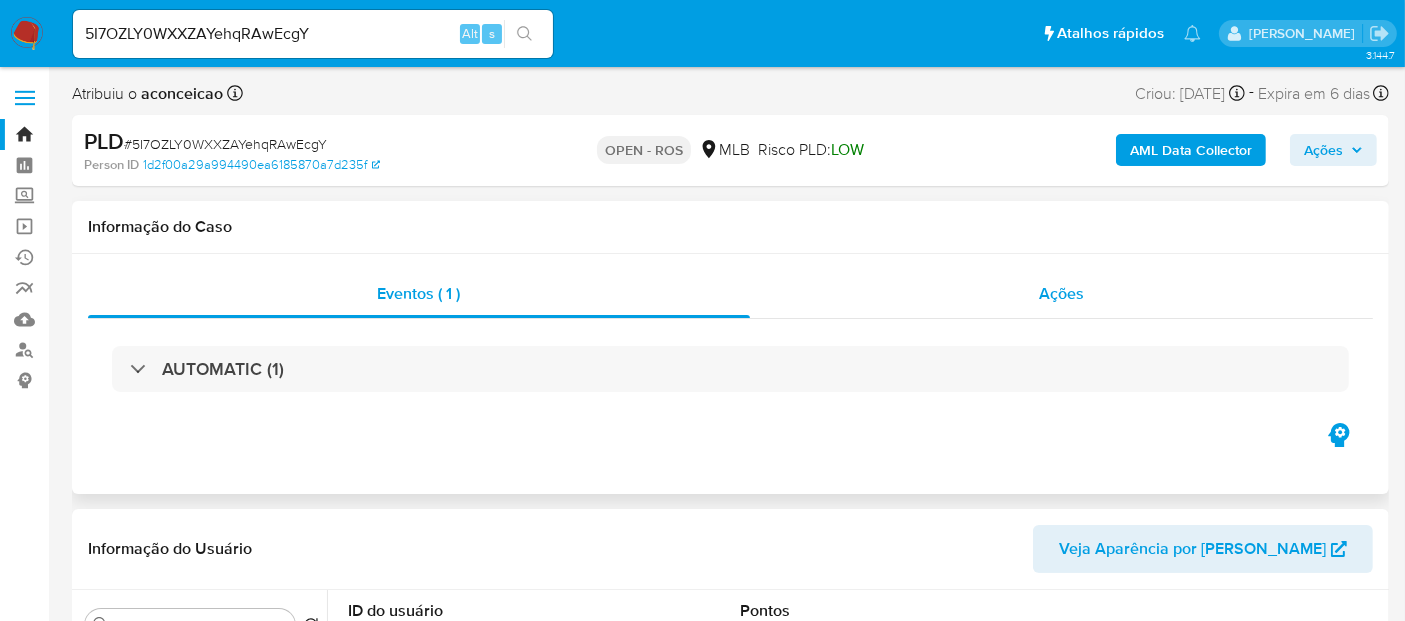 click on "Ações" at bounding box center (1061, 293) 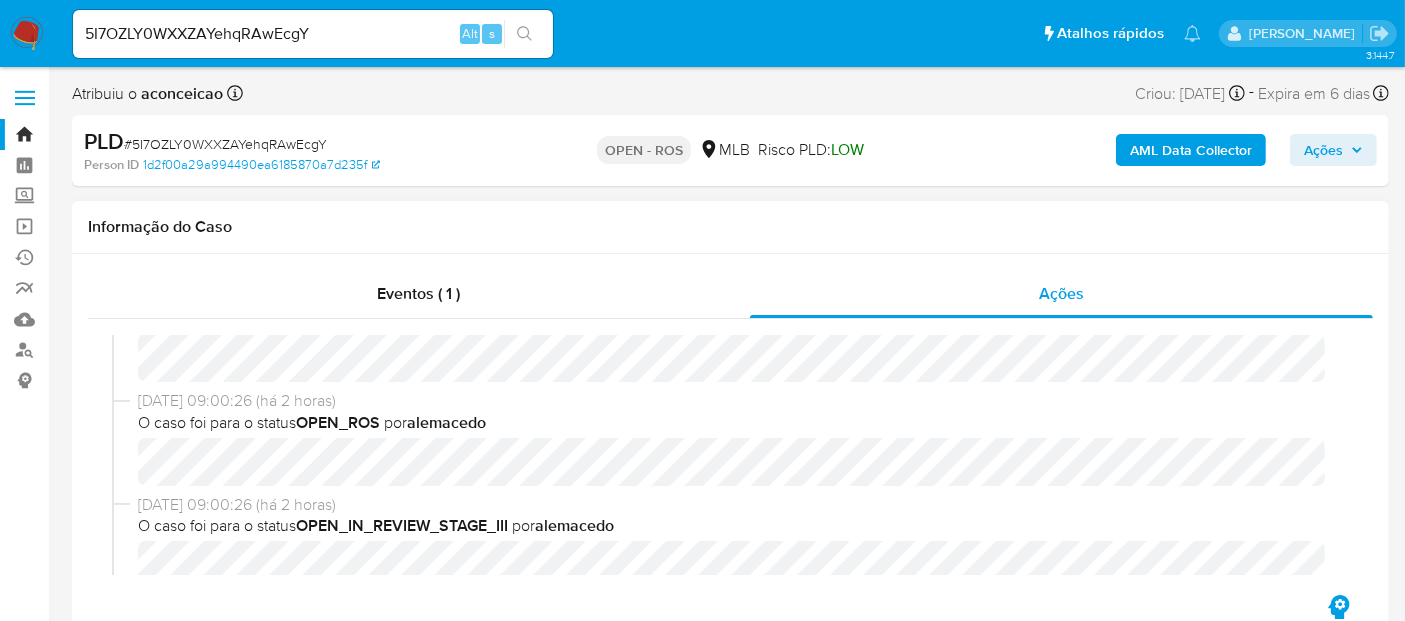 scroll, scrollTop: 222, scrollLeft: 0, axis: vertical 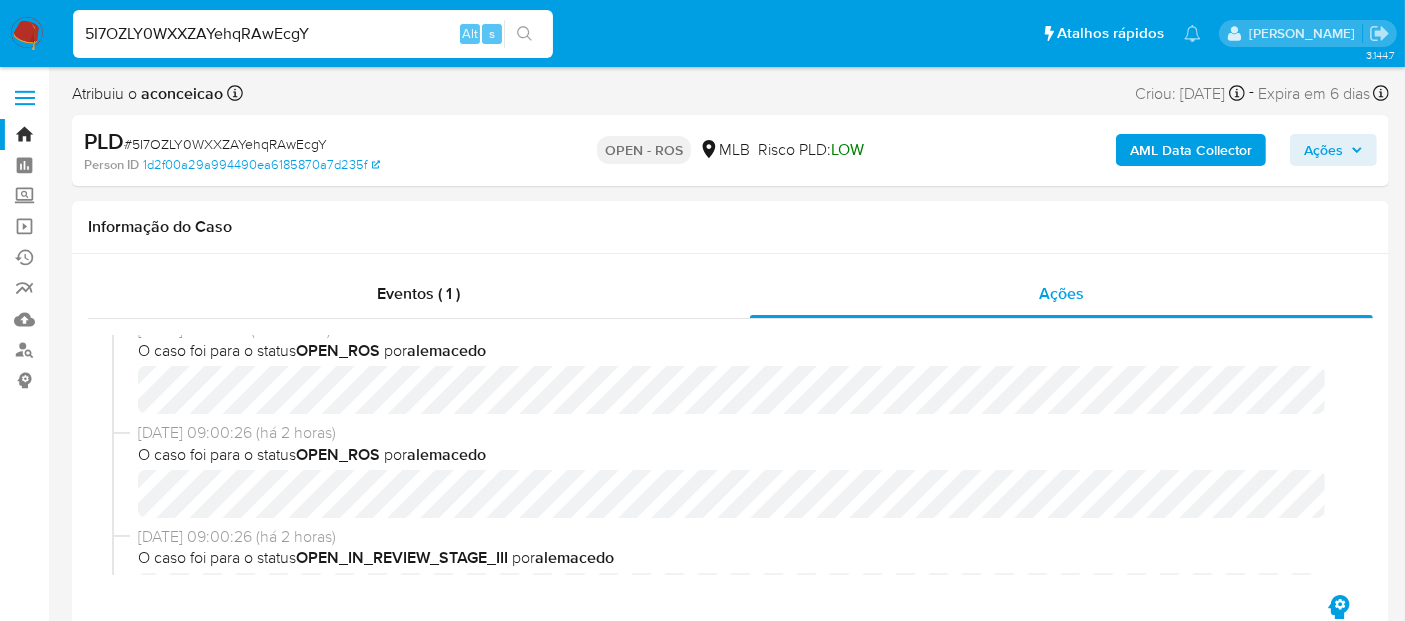 drag, startPoint x: 342, startPoint y: 24, endPoint x: 0, endPoint y: -2, distance: 342.98688 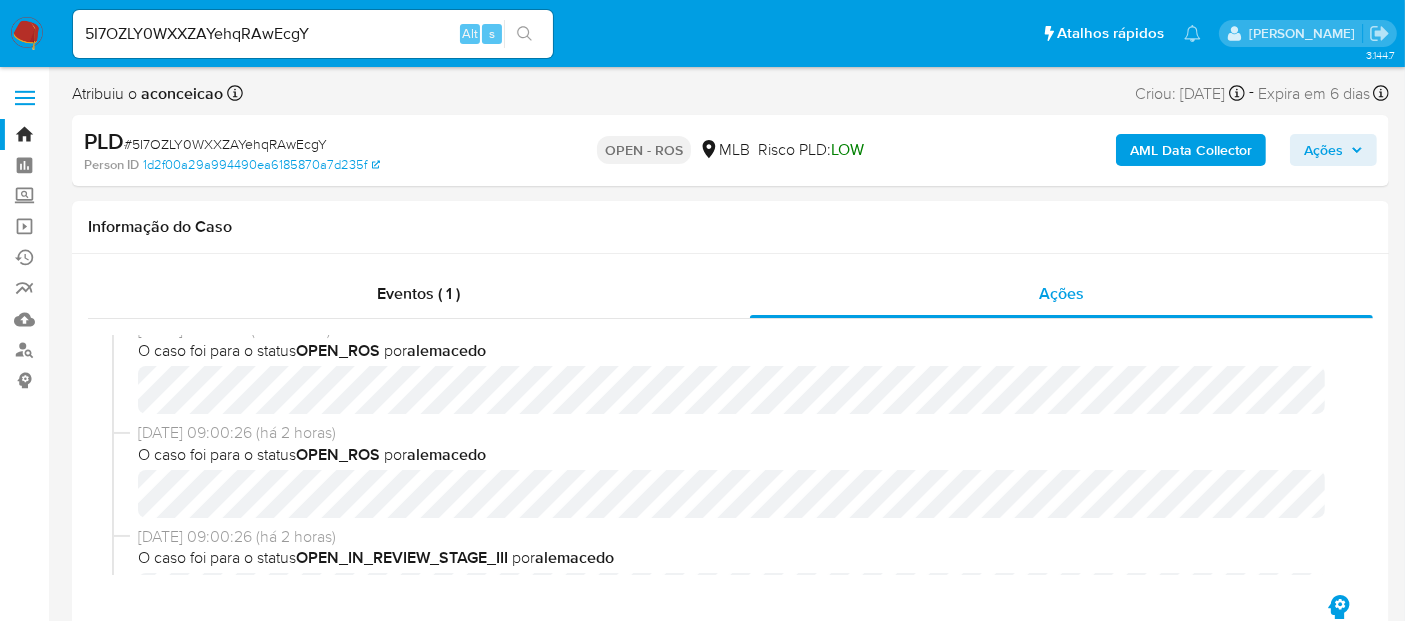 click 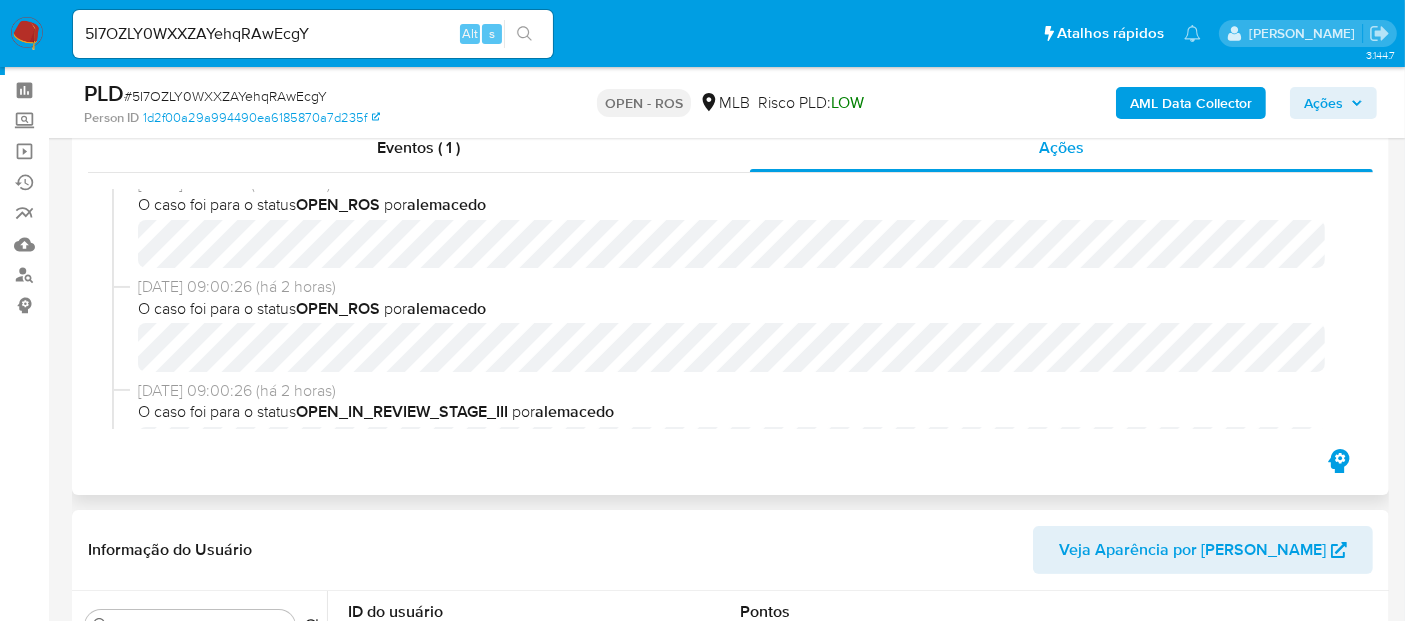 scroll, scrollTop: 111, scrollLeft: 0, axis: vertical 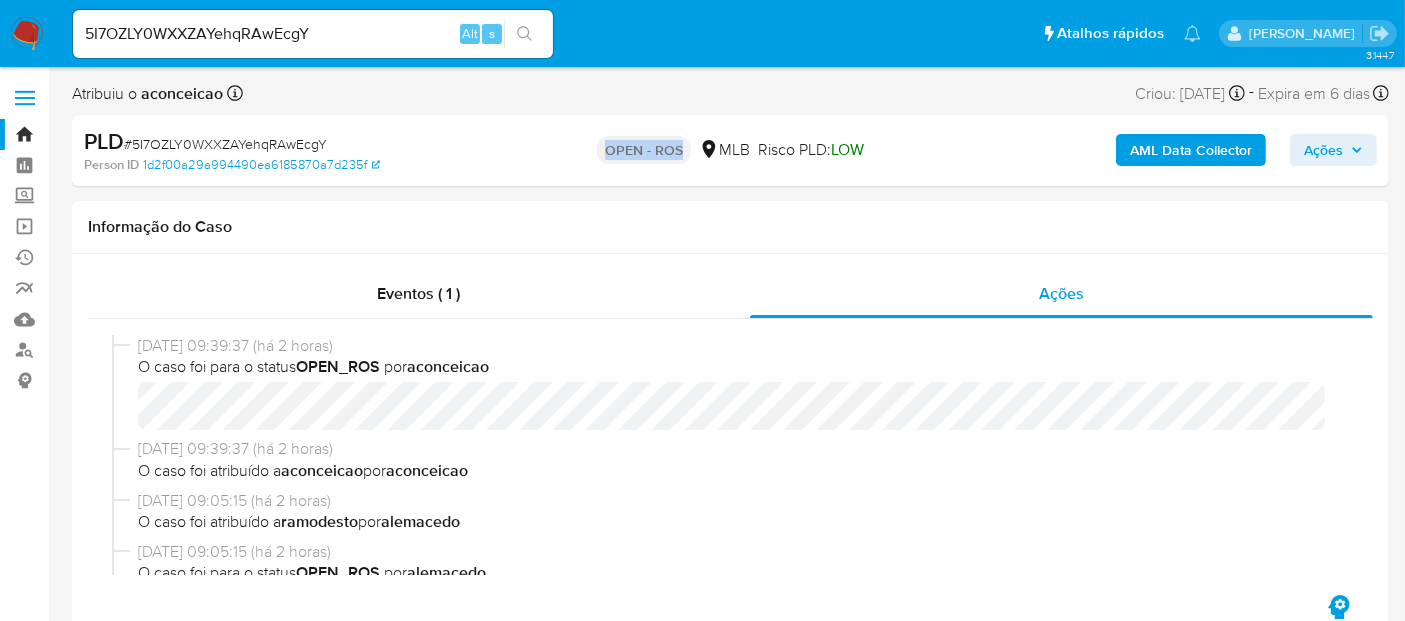drag, startPoint x: 603, startPoint y: 150, endPoint x: 678, endPoint y: 150, distance: 75 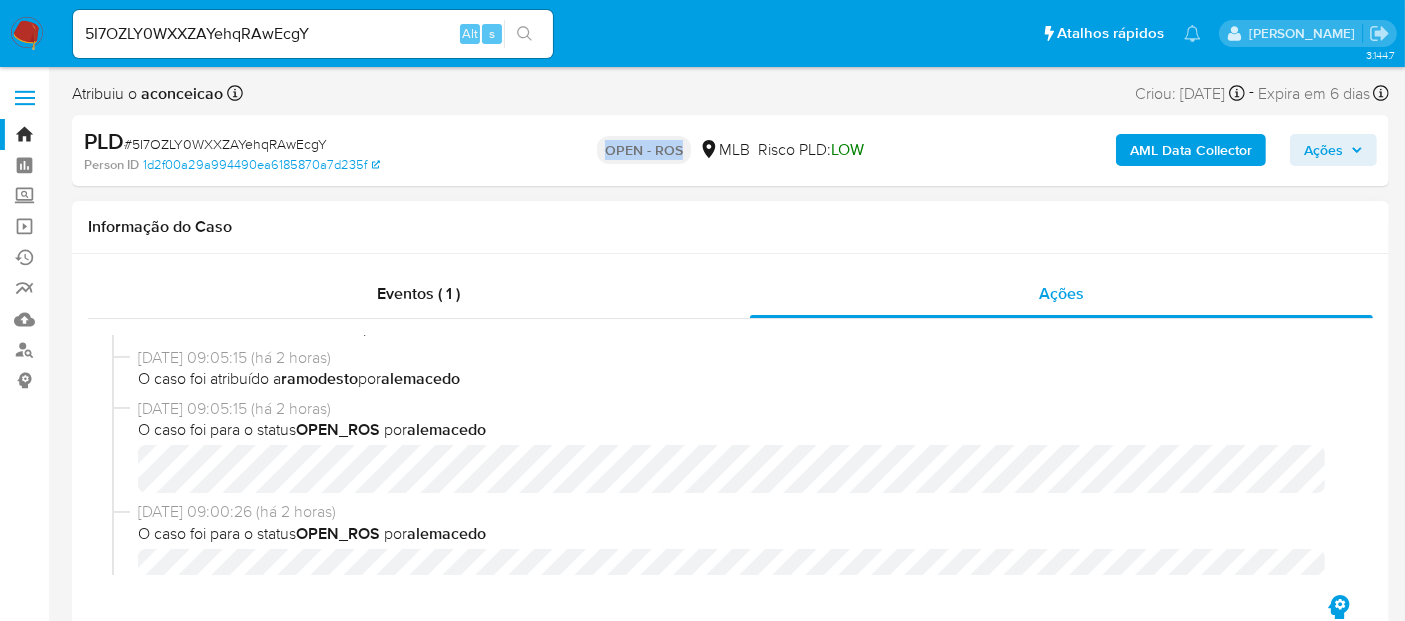 scroll, scrollTop: 111, scrollLeft: 0, axis: vertical 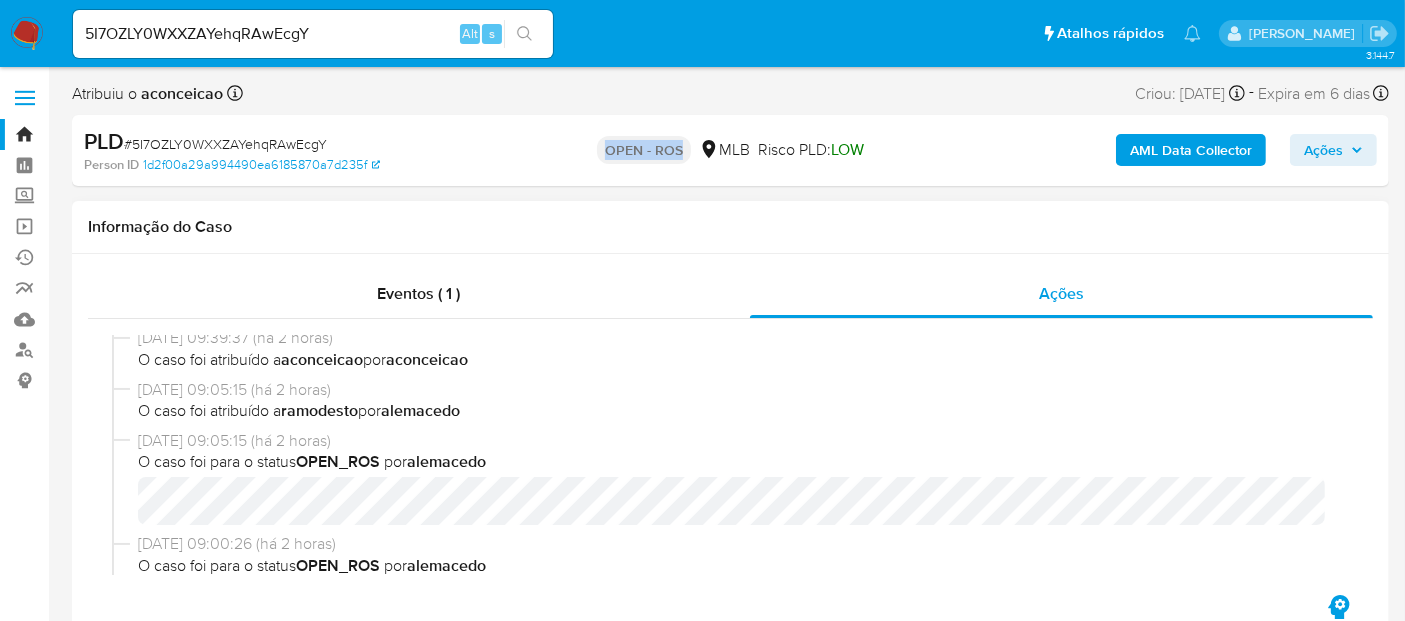copy on "OPEN - ROS" 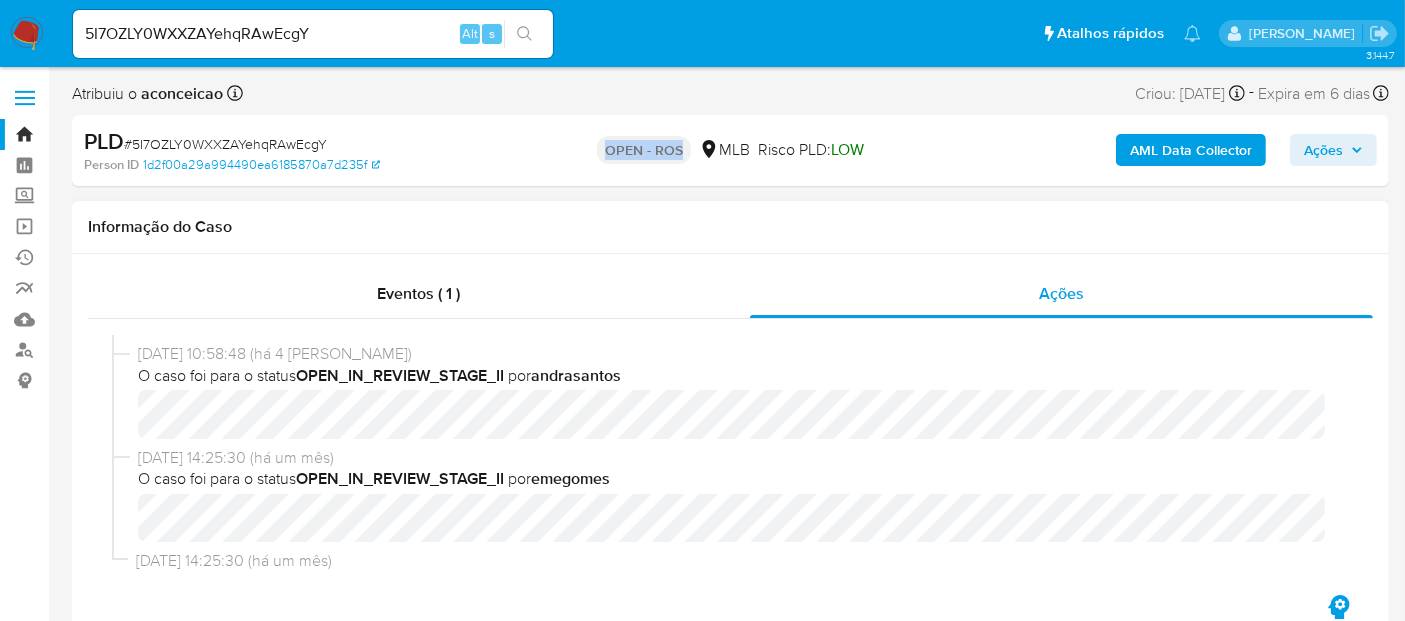 scroll, scrollTop: 896, scrollLeft: 0, axis: vertical 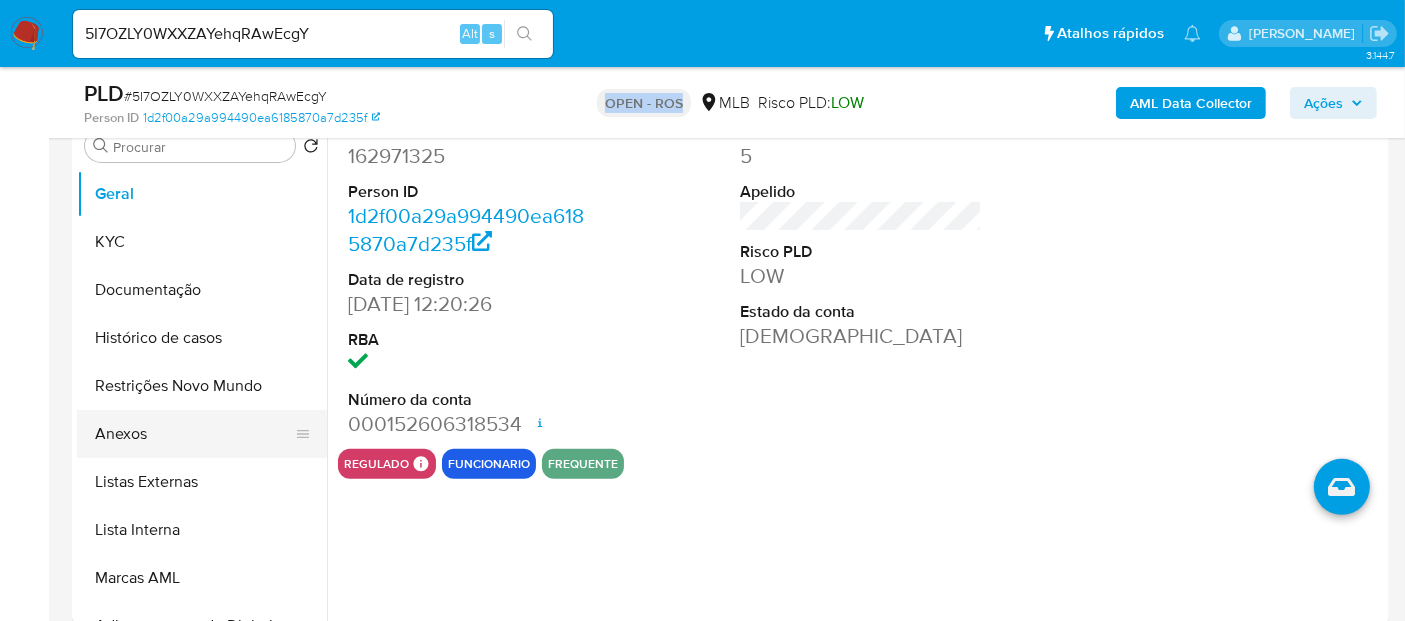 click on "Anexos" at bounding box center (194, 434) 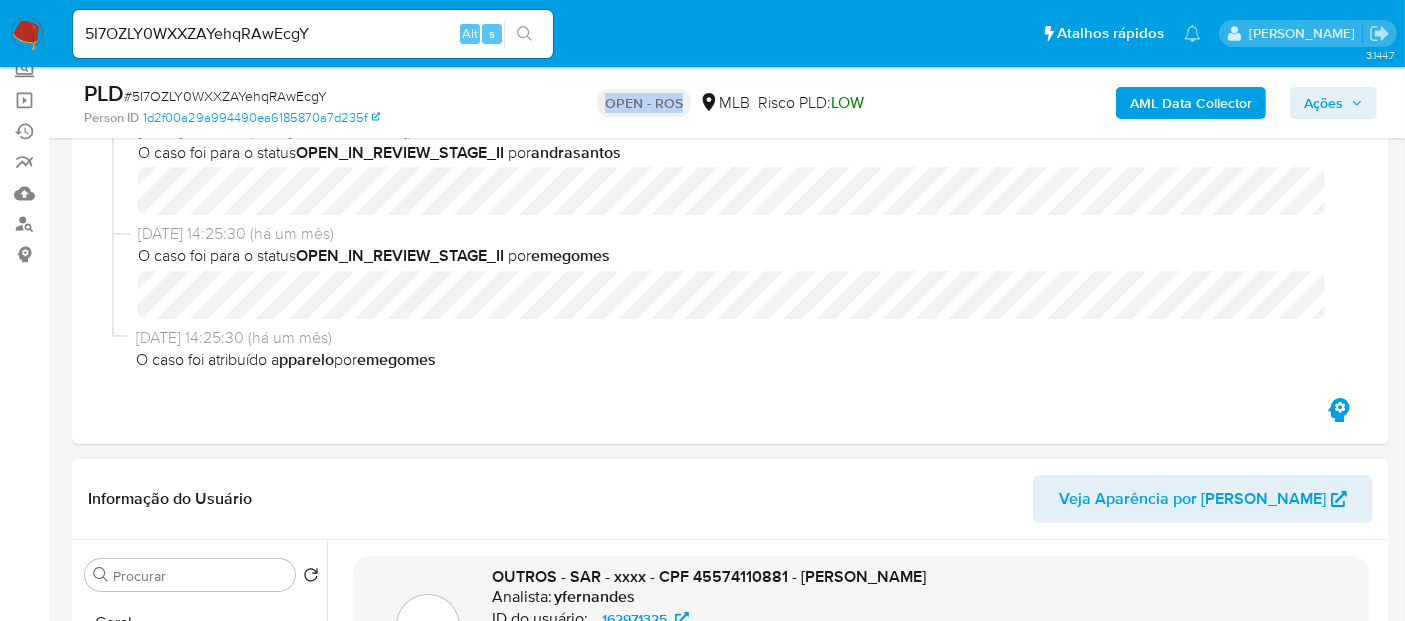 scroll, scrollTop: 111, scrollLeft: 0, axis: vertical 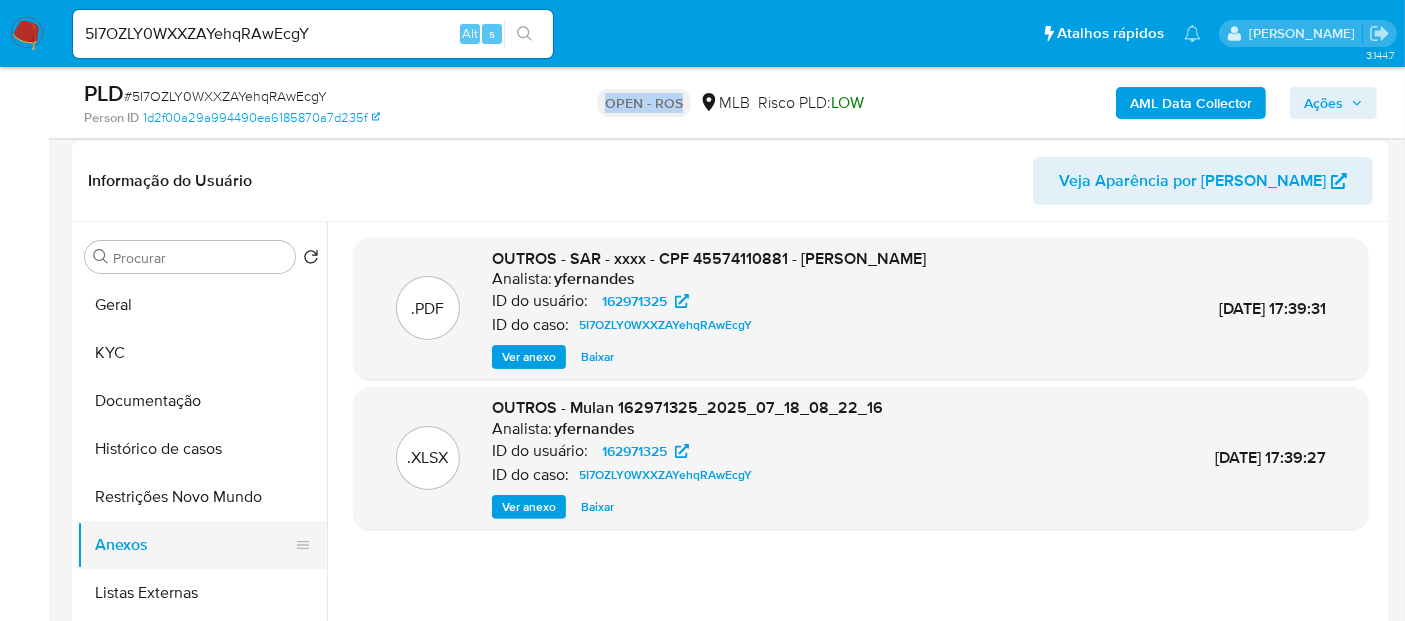 click on "Anexos" at bounding box center [194, 545] 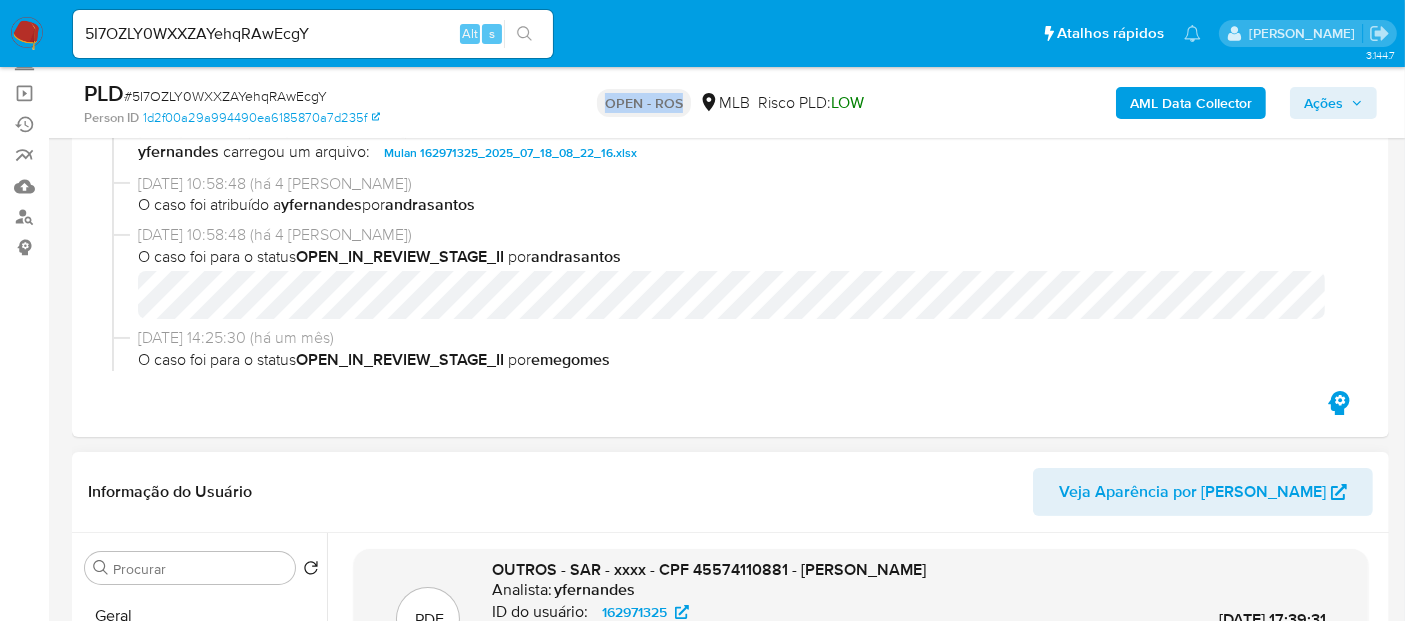 scroll, scrollTop: 111, scrollLeft: 0, axis: vertical 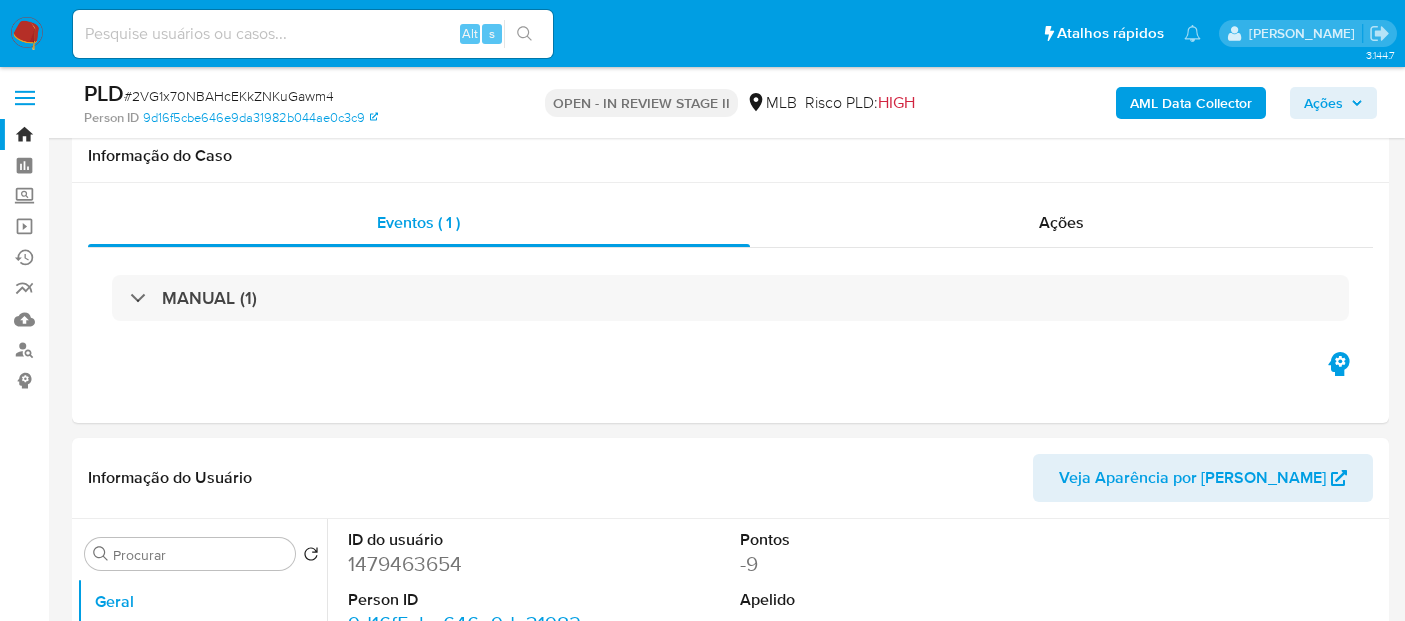 select on "10" 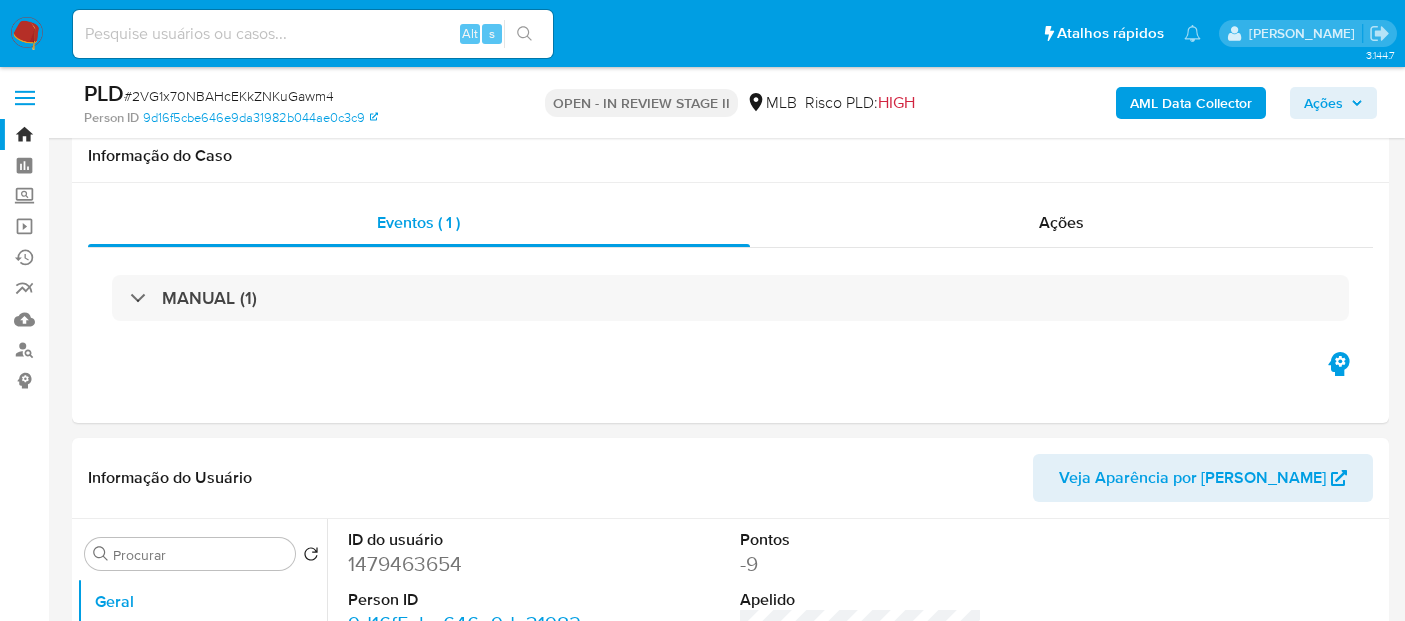 scroll, scrollTop: 333, scrollLeft: 0, axis: vertical 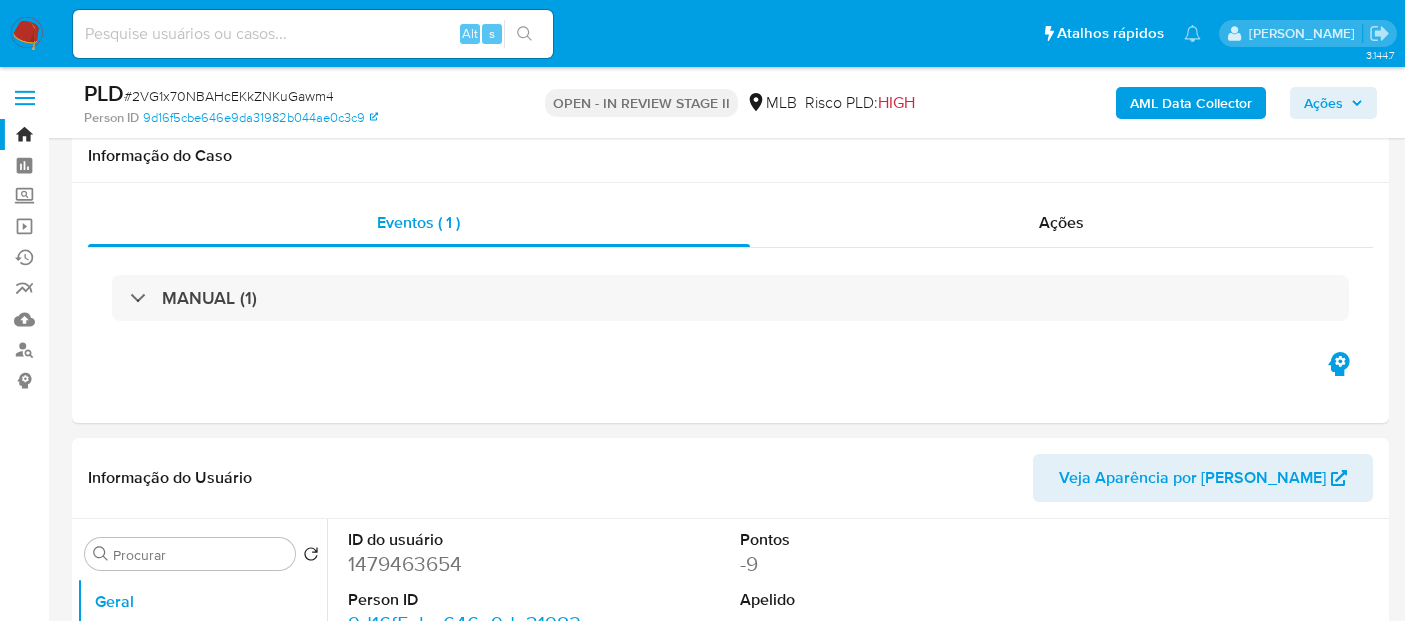 select on "10" 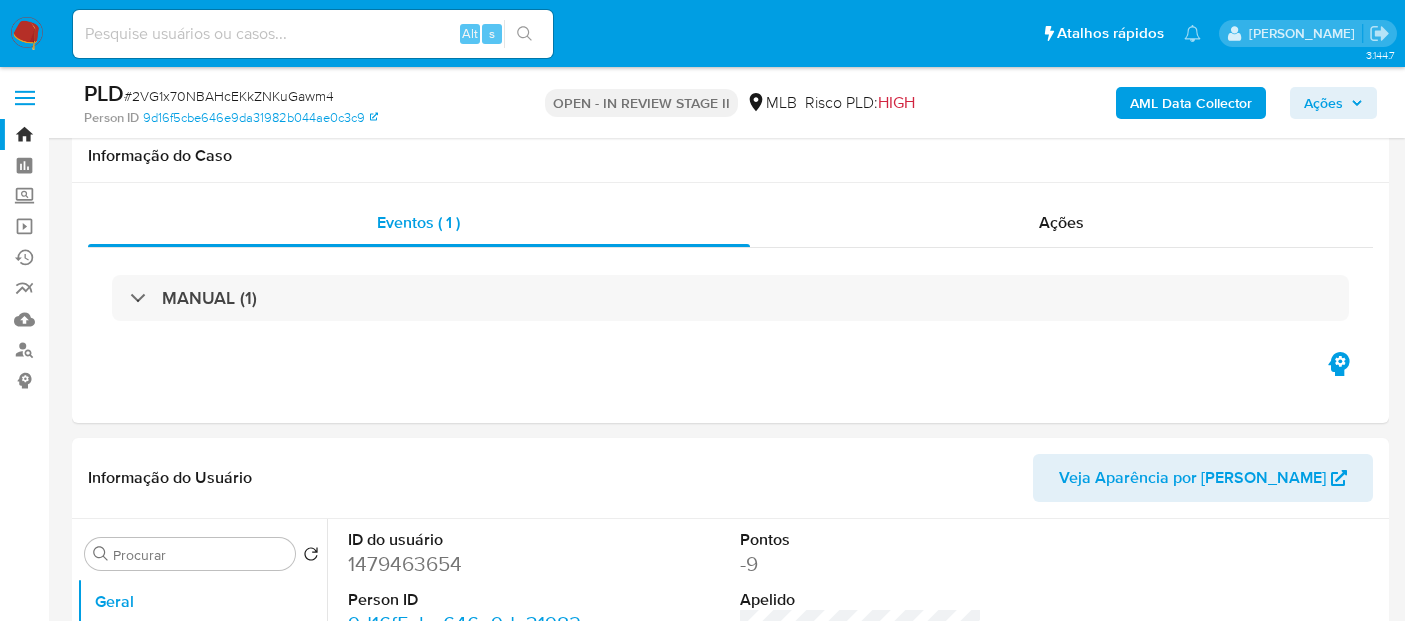 scroll, scrollTop: 333, scrollLeft: 0, axis: vertical 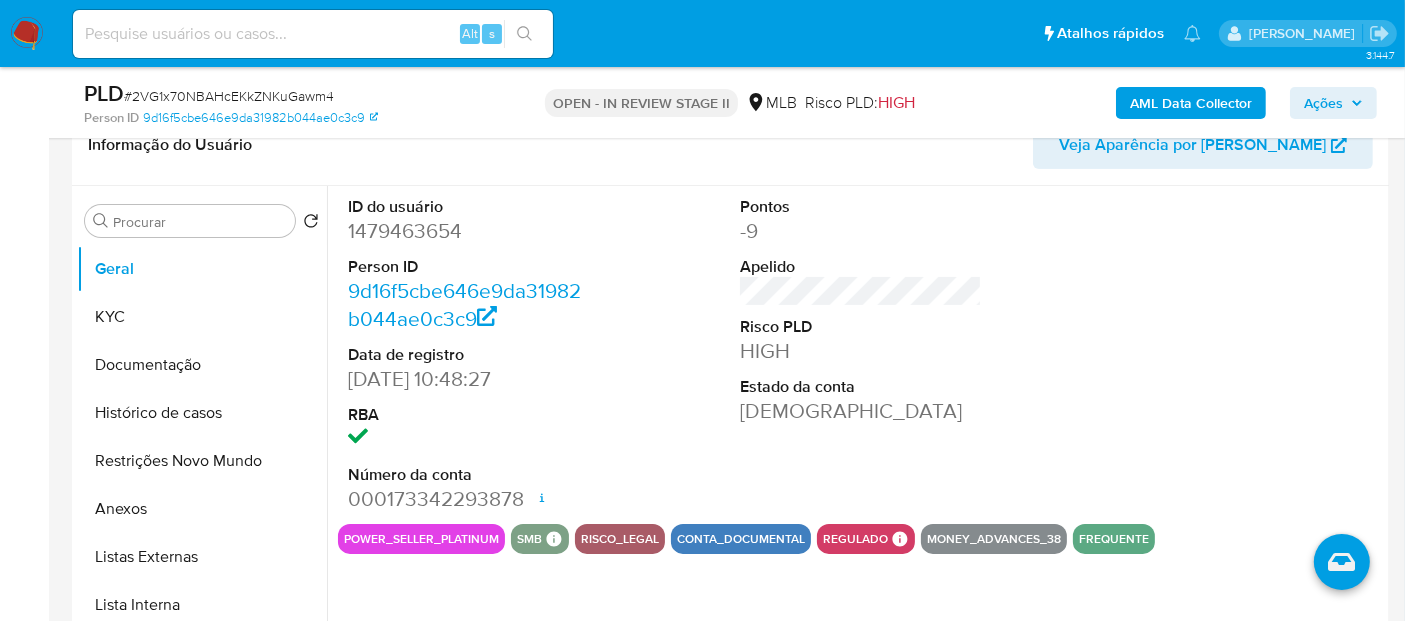 click at bounding box center [313, 34] 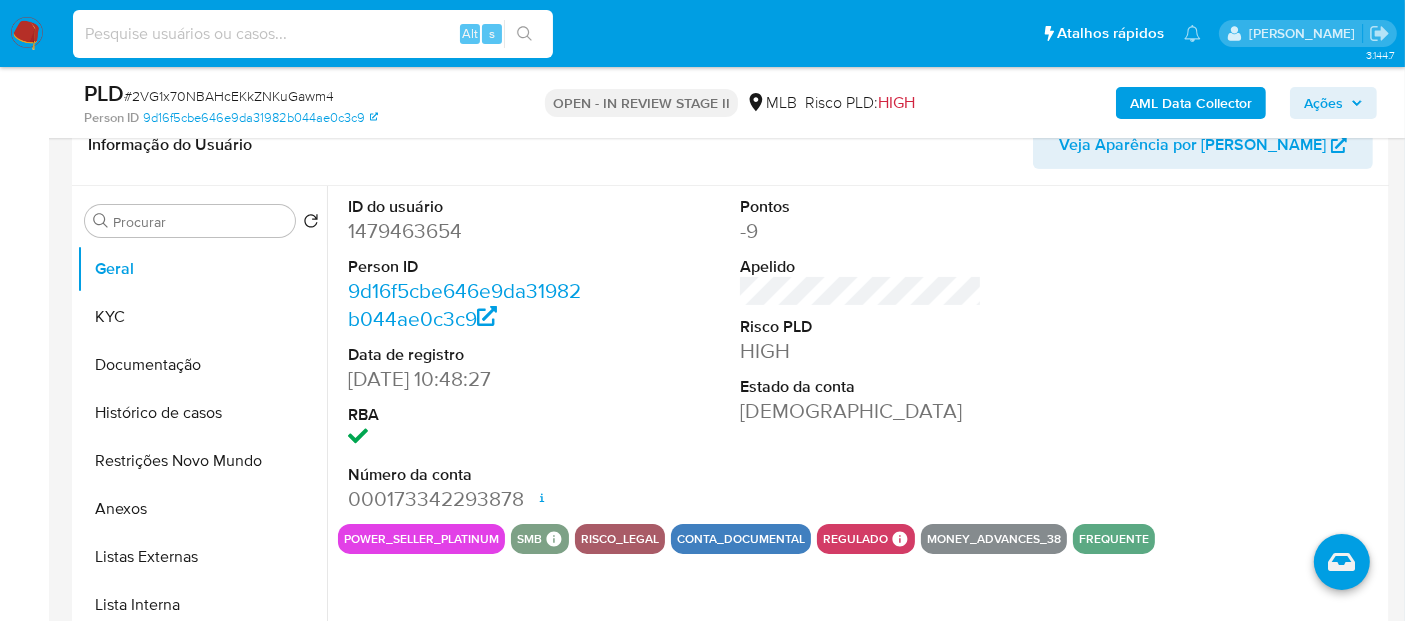 paste on "5I7OZLY0WXXZAYehqRAwEcgY" 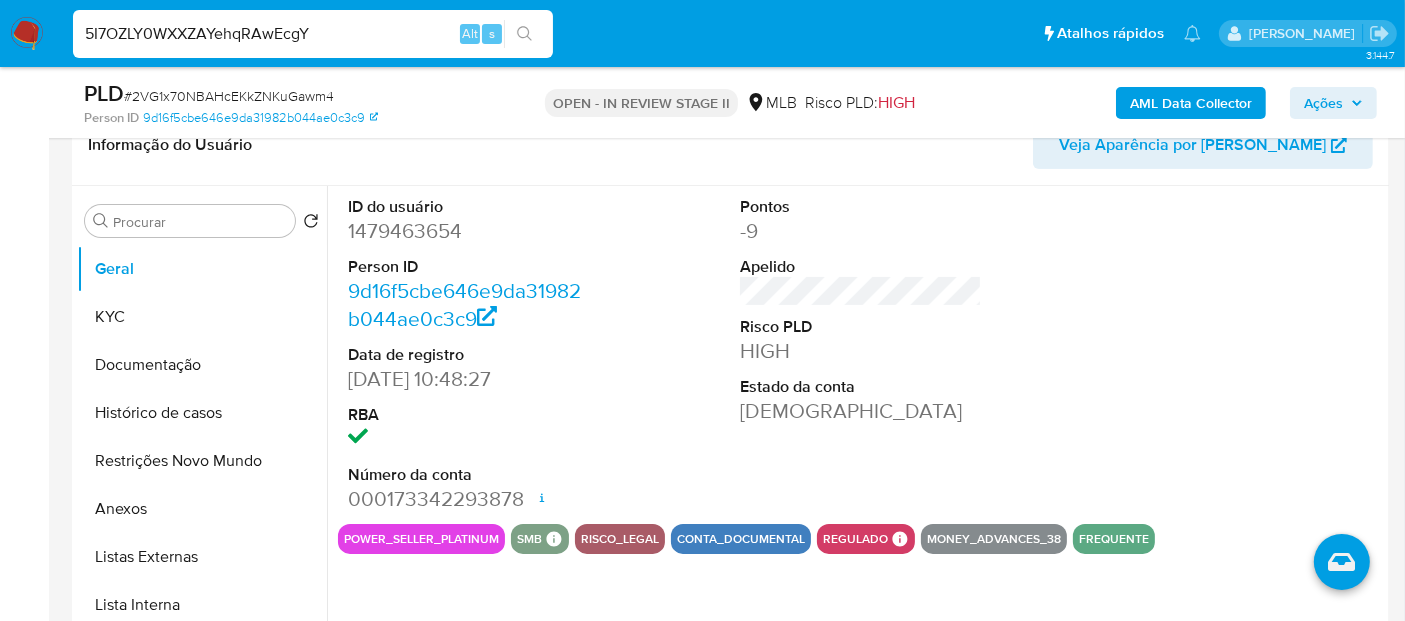 type on "5I7OZLY0WXXZAYehqRAwEcgY" 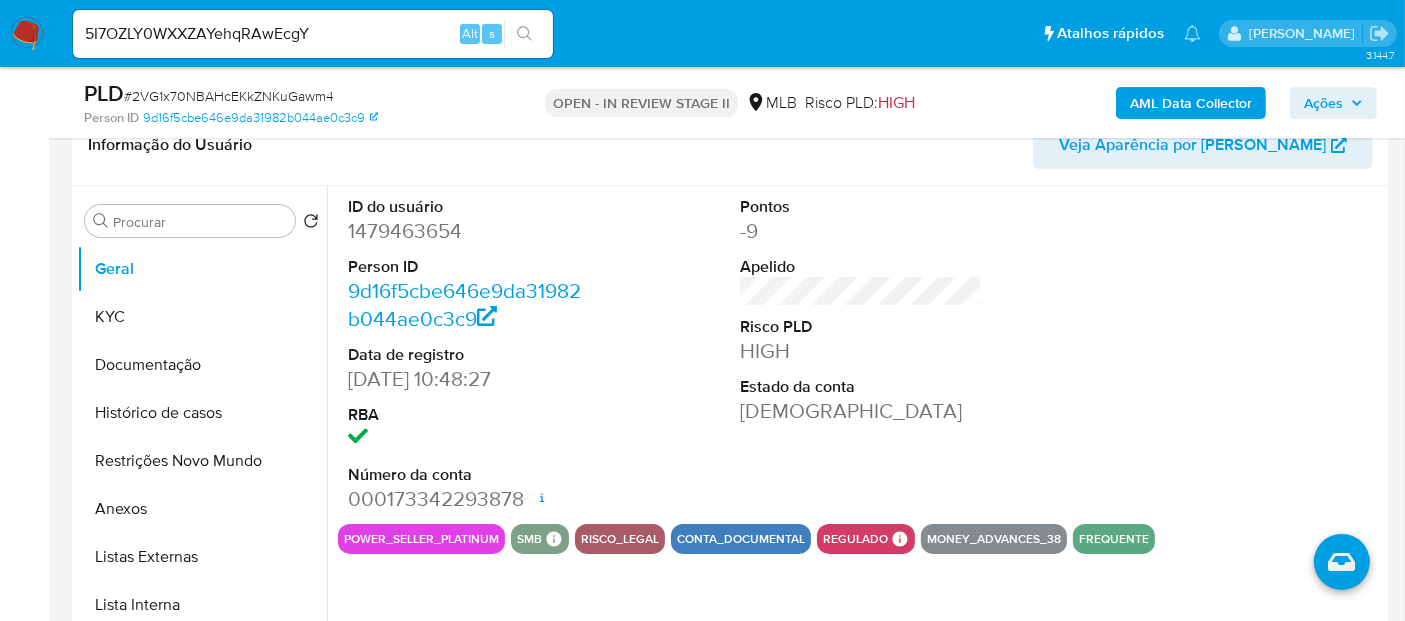 click 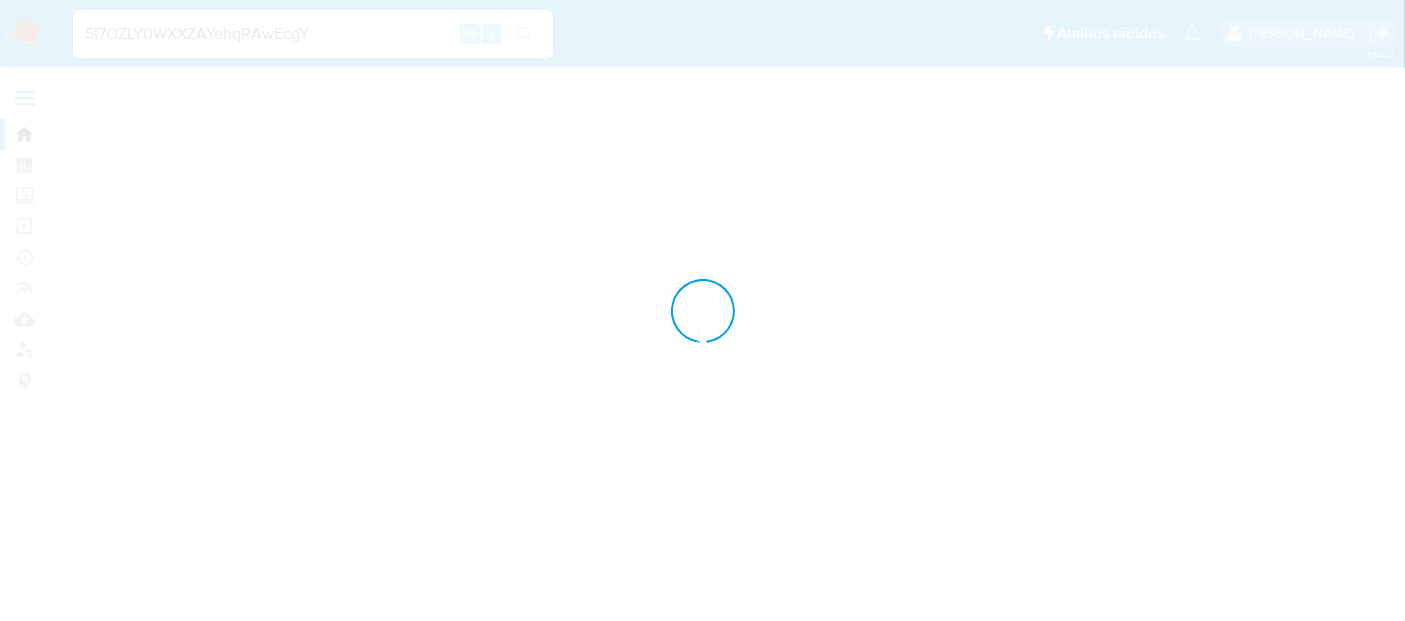 scroll, scrollTop: 0, scrollLeft: 0, axis: both 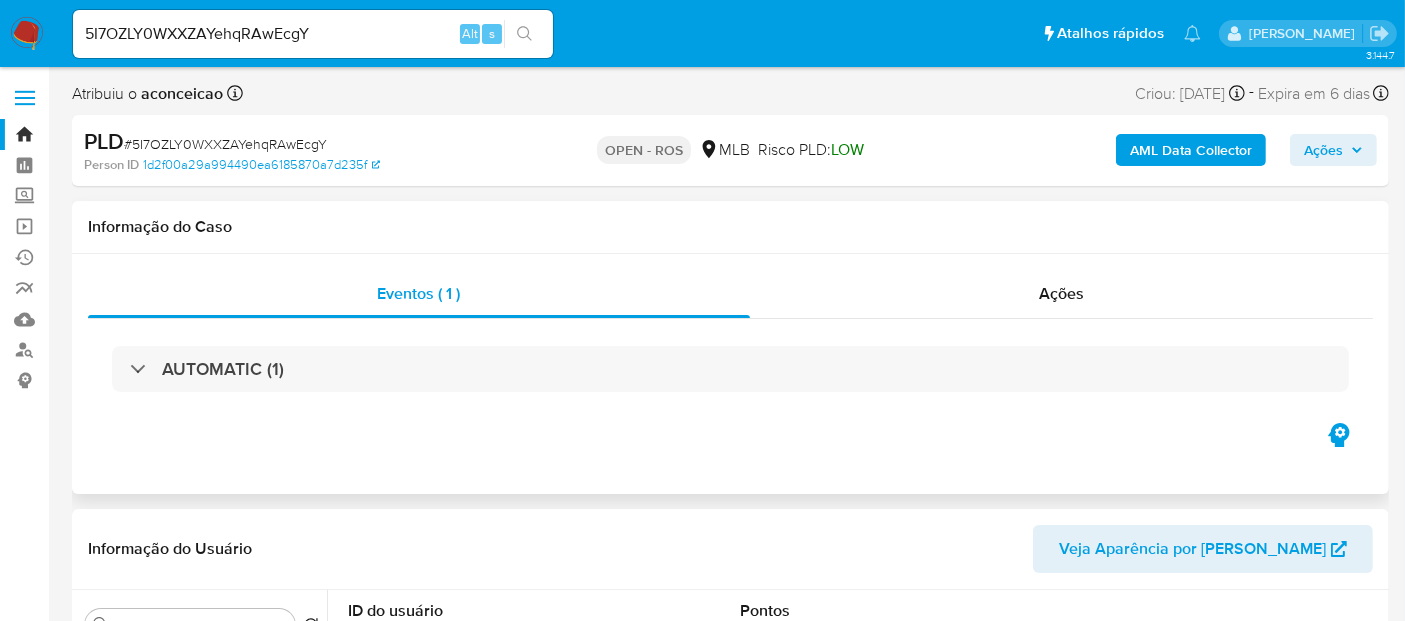 select on "10" 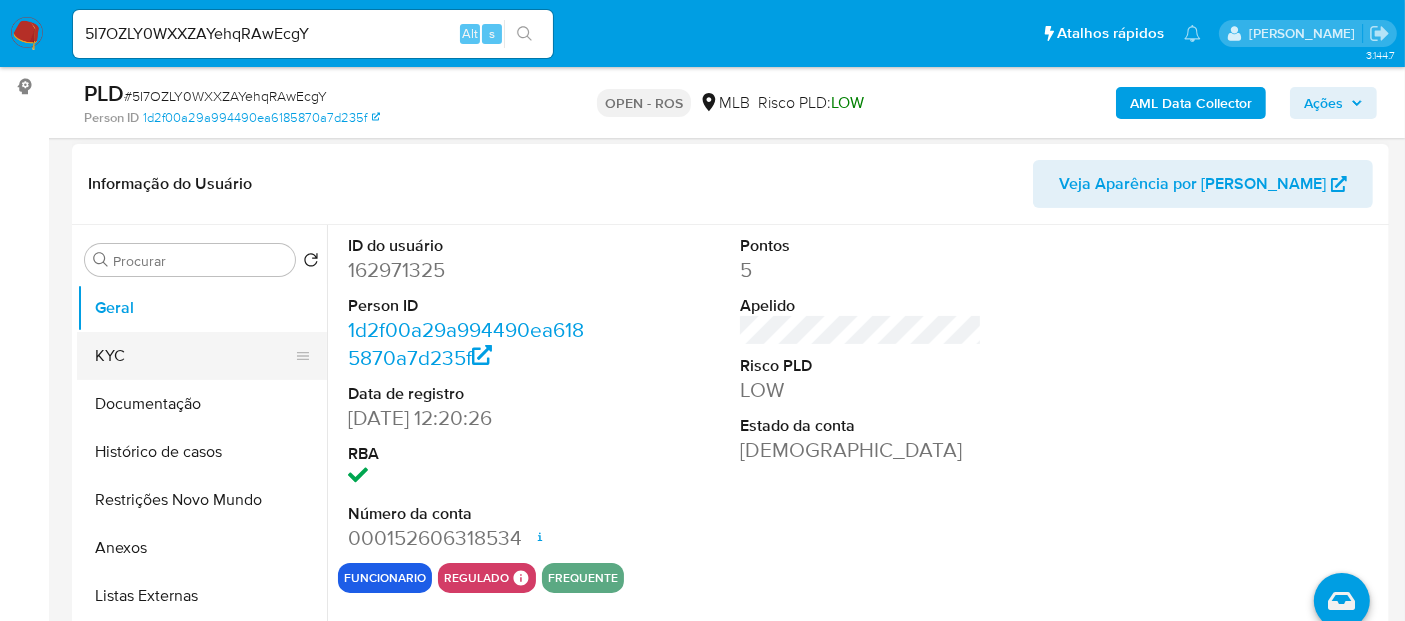scroll, scrollTop: 333, scrollLeft: 0, axis: vertical 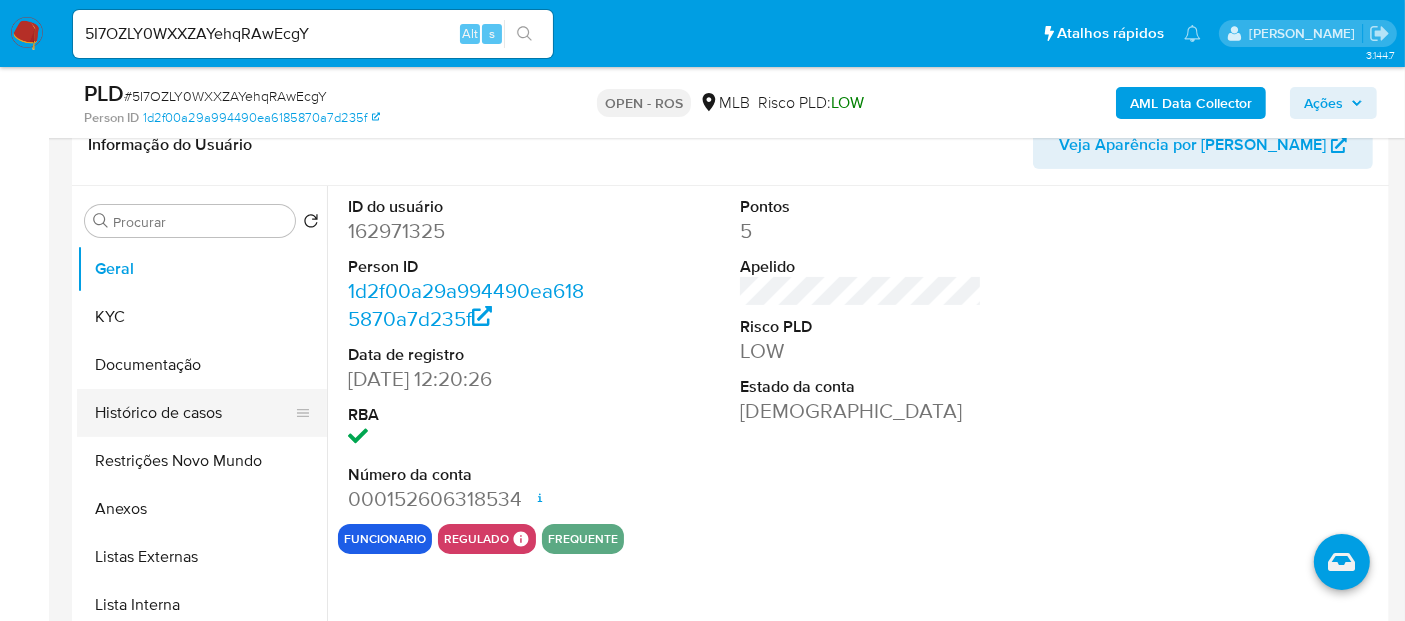 click on "Histórico de casos" at bounding box center (194, 413) 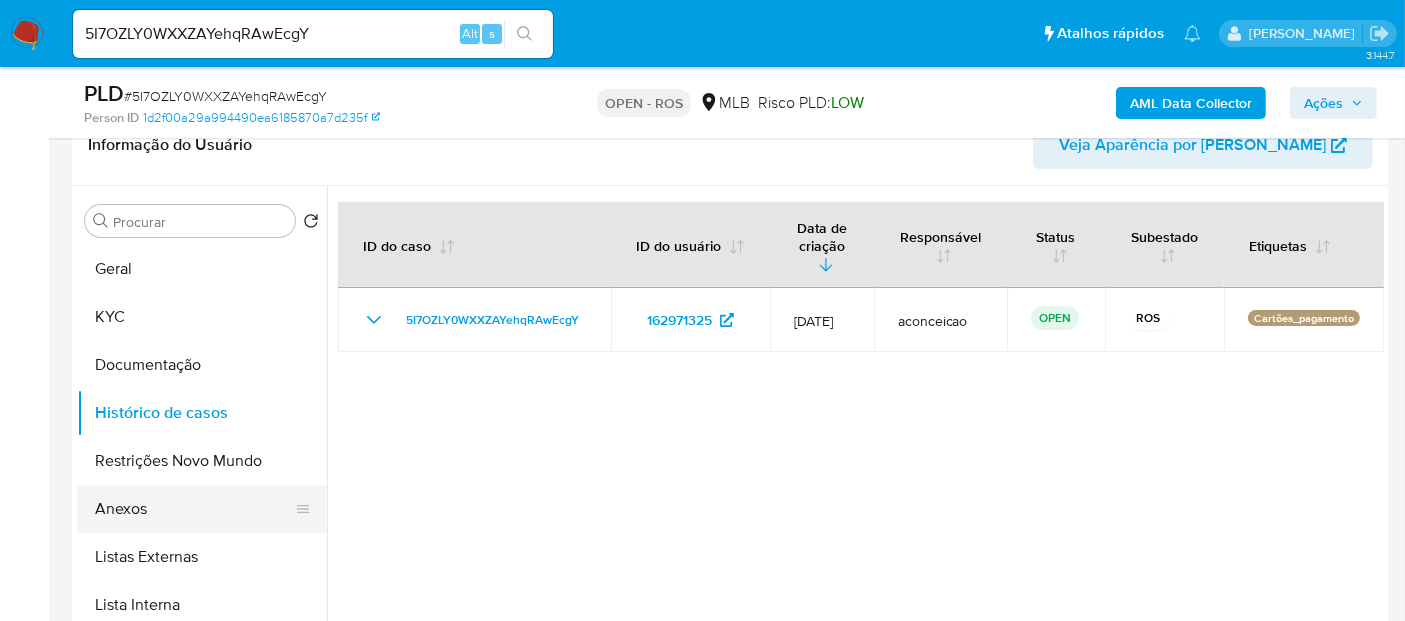 click on "Anexos" at bounding box center [194, 509] 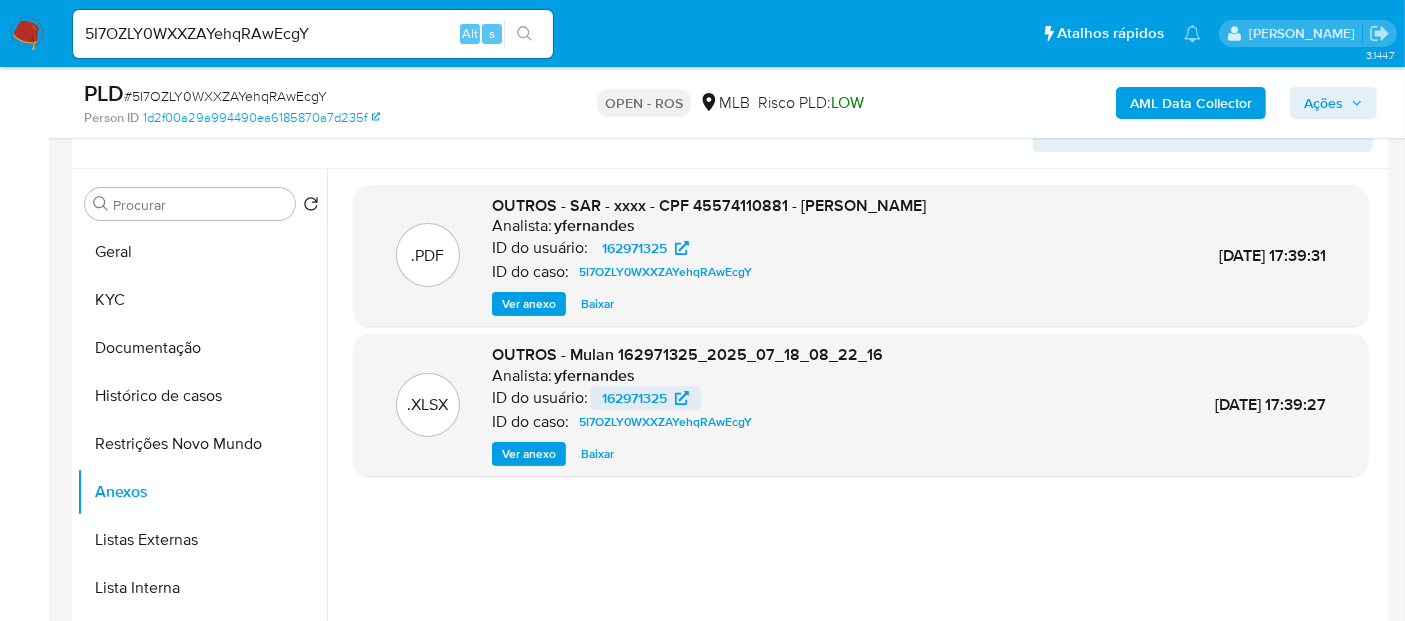 scroll, scrollTop: 333, scrollLeft: 0, axis: vertical 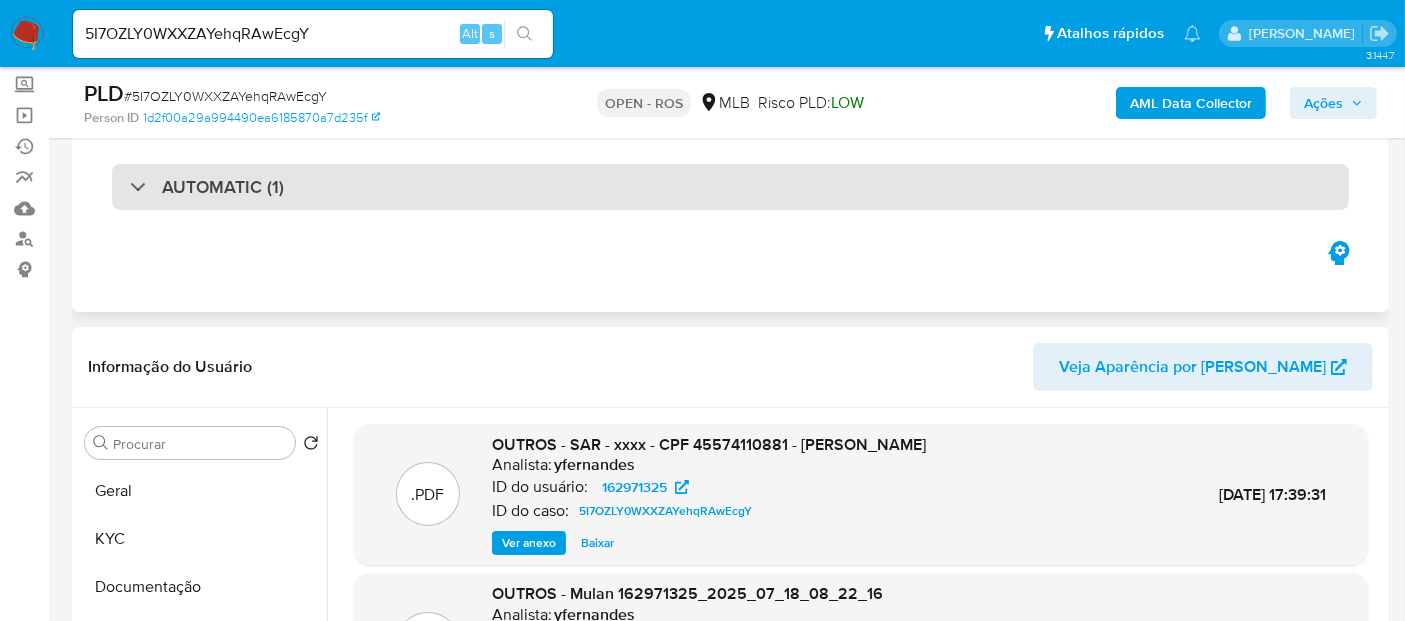 click on "AUTOMATIC (1)" at bounding box center (730, 187) 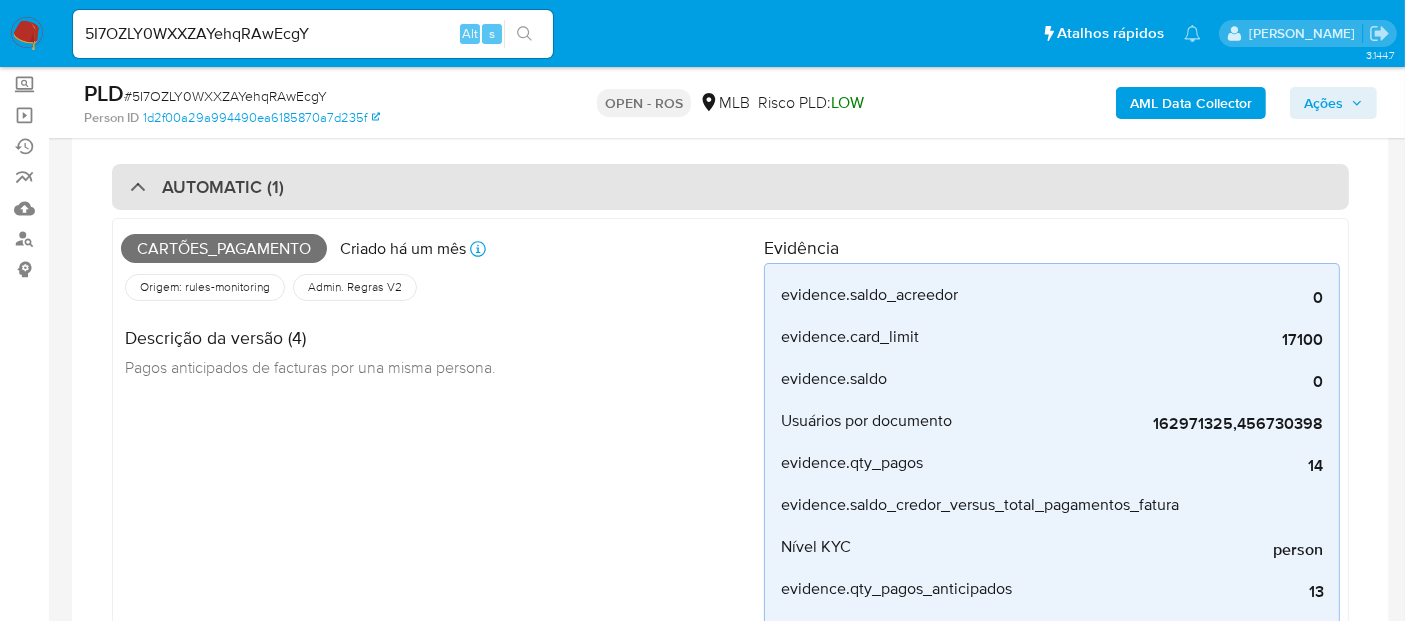 click on "AUTOMATIC (1)" at bounding box center [730, 187] 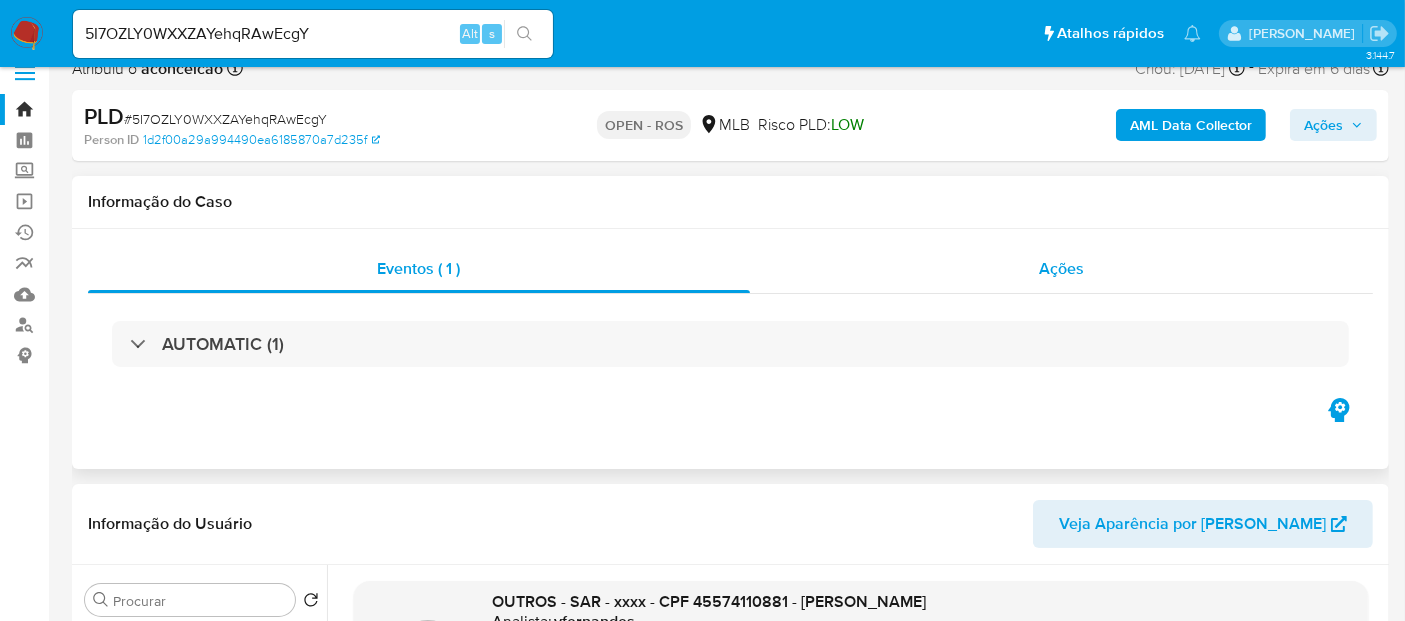 scroll, scrollTop: 0, scrollLeft: 0, axis: both 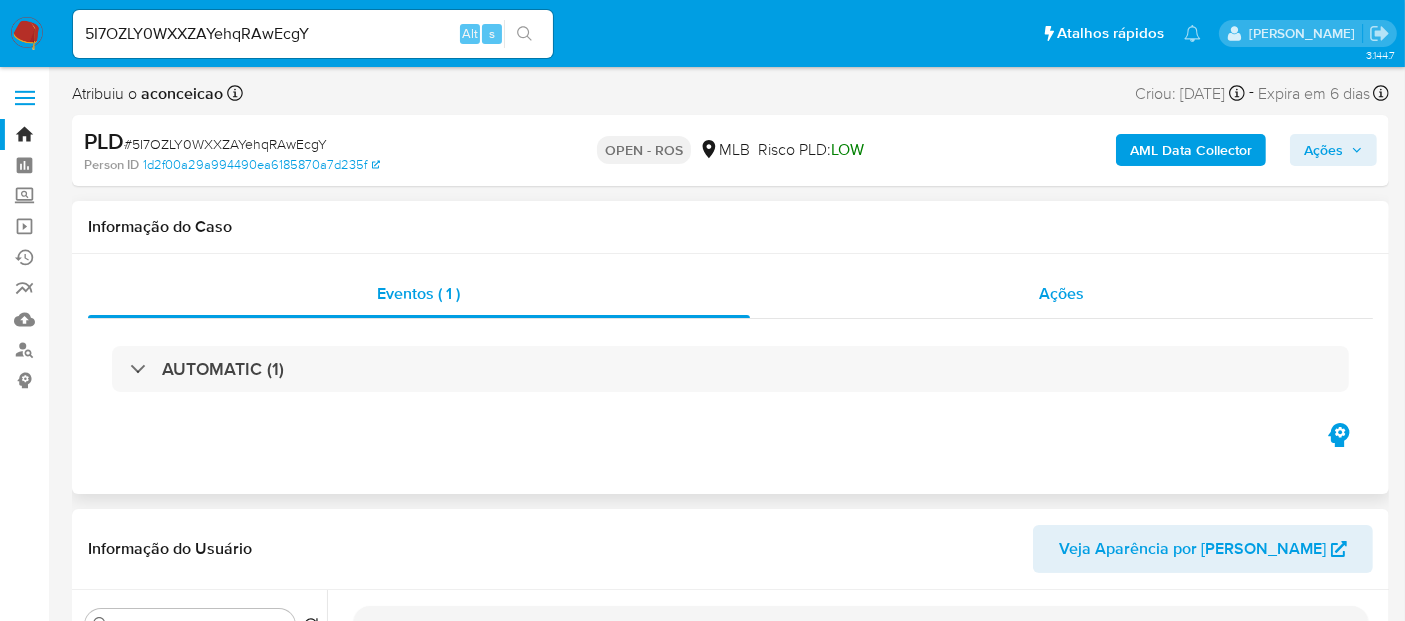 click on "Ações" at bounding box center (1061, 293) 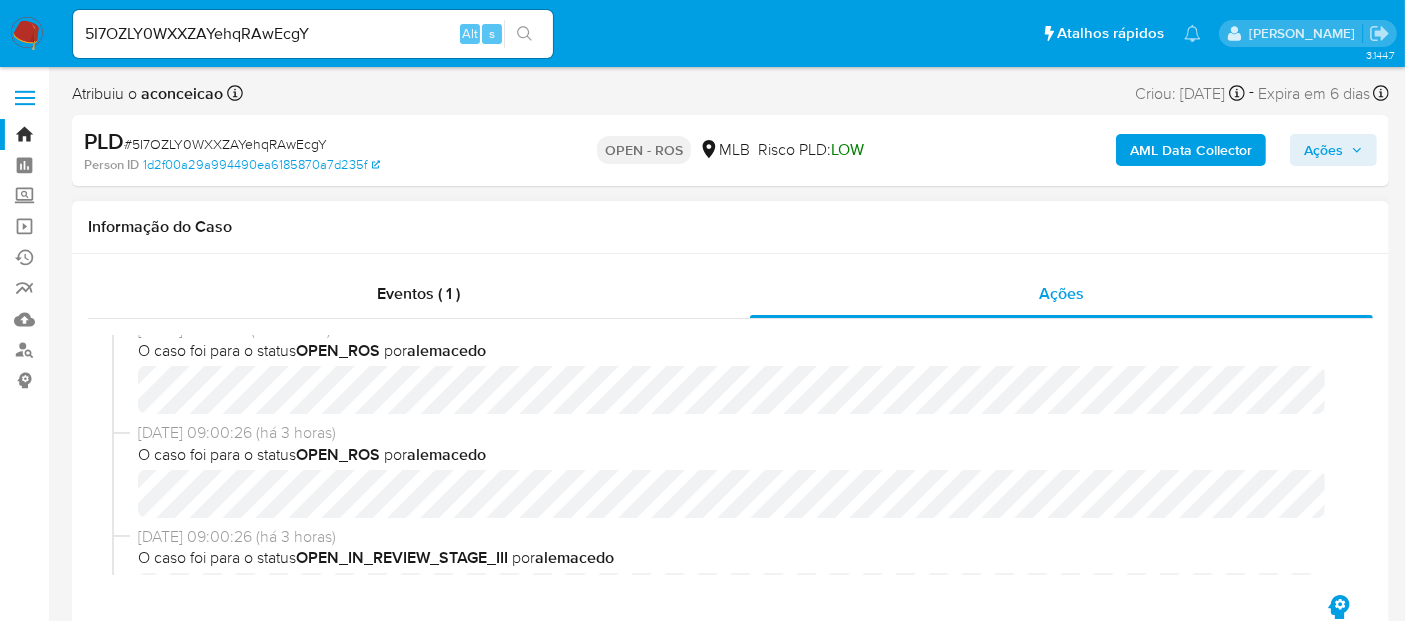 scroll, scrollTop: 333, scrollLeft: 0, axis: vertical 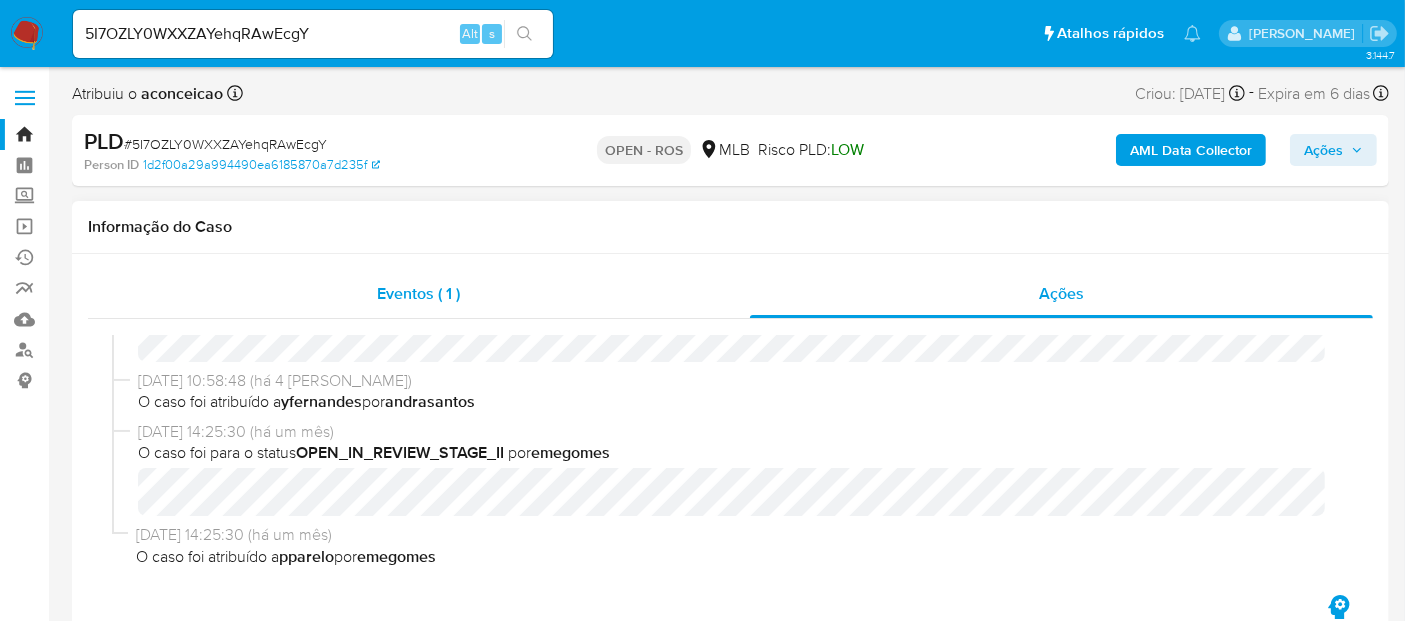 click on "Eventos ( 1 )" at bounding box center [418, 293] 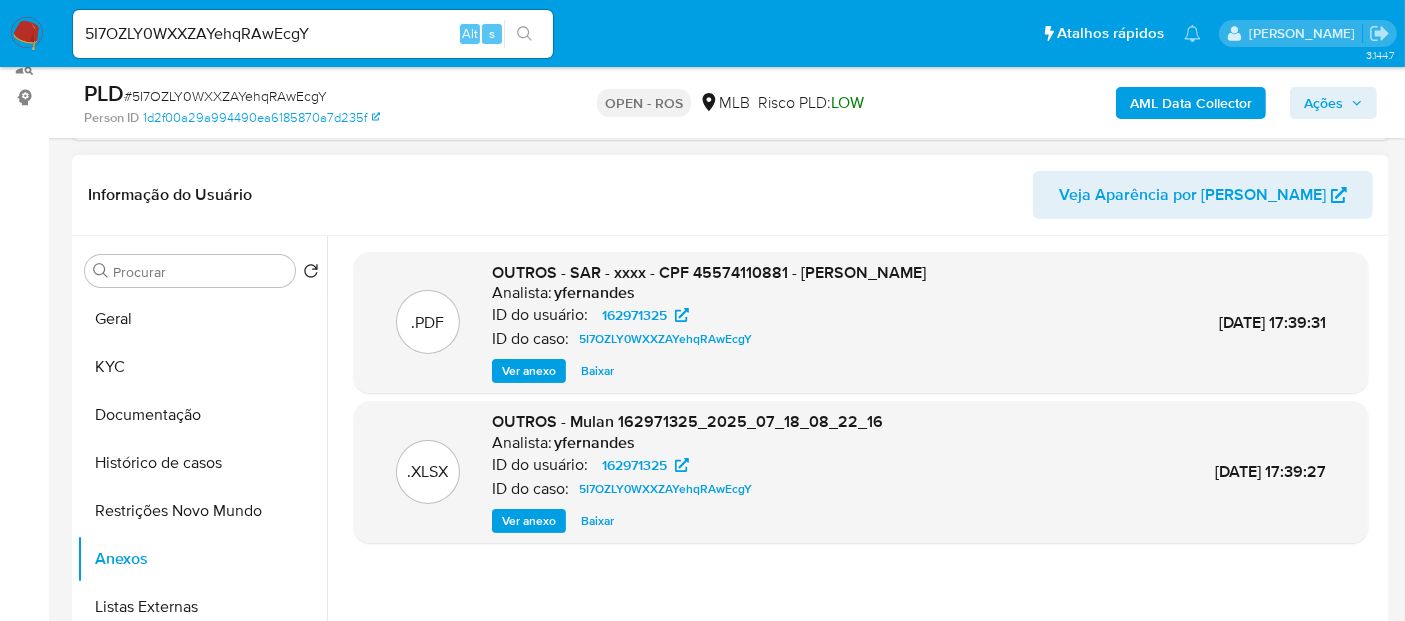 scroll, scrollTop: 333, scrollLeft: 0, axis: vertical 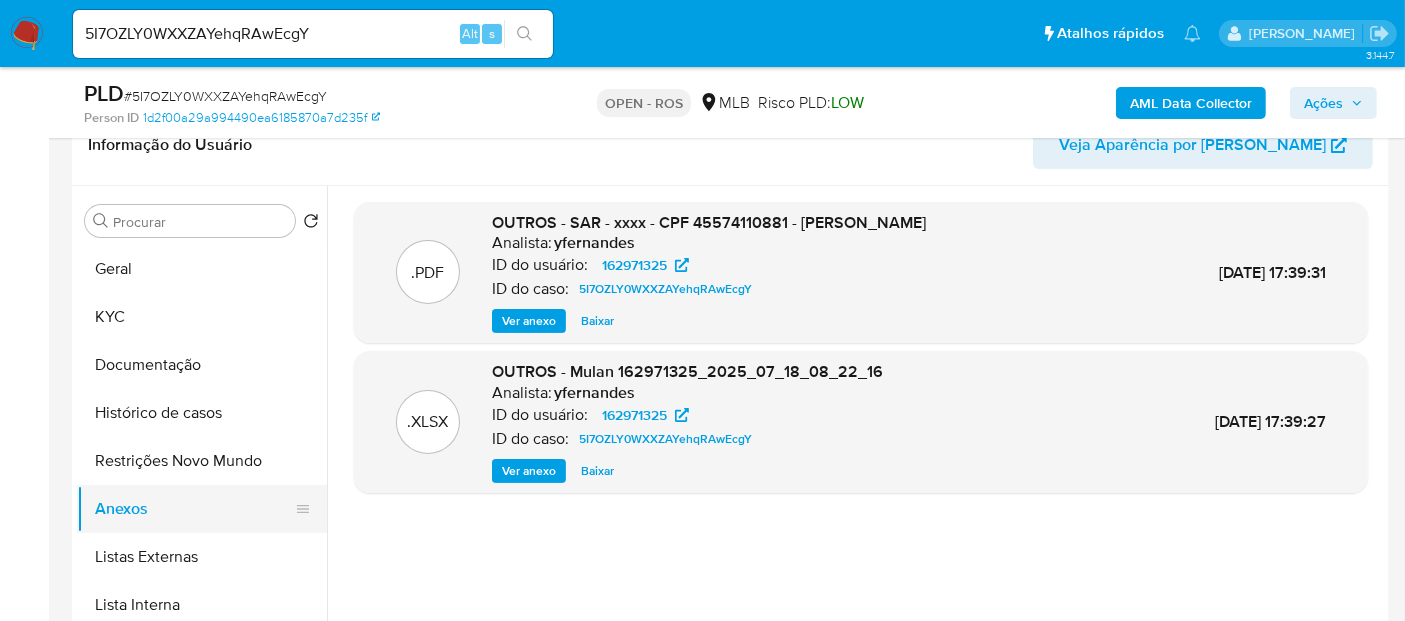 click on "Anexos" at bounding box center [194, 509] 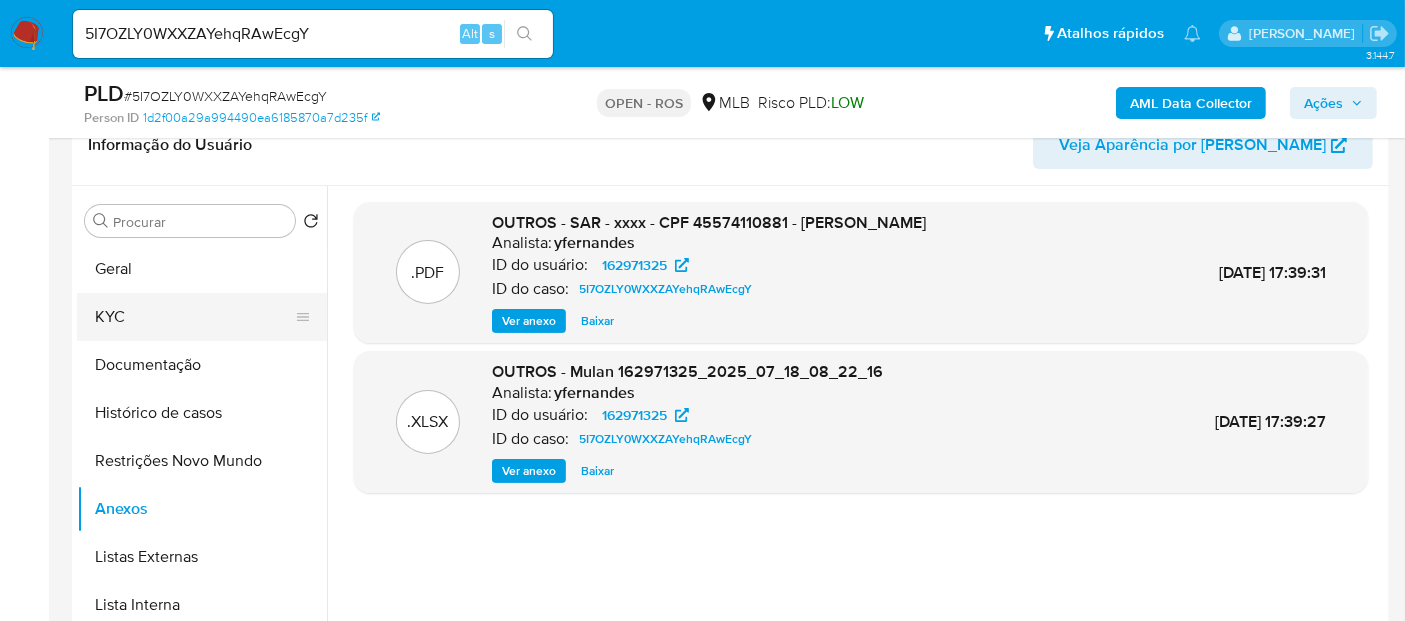 click on "KYC" at bounding box center (194, 317) 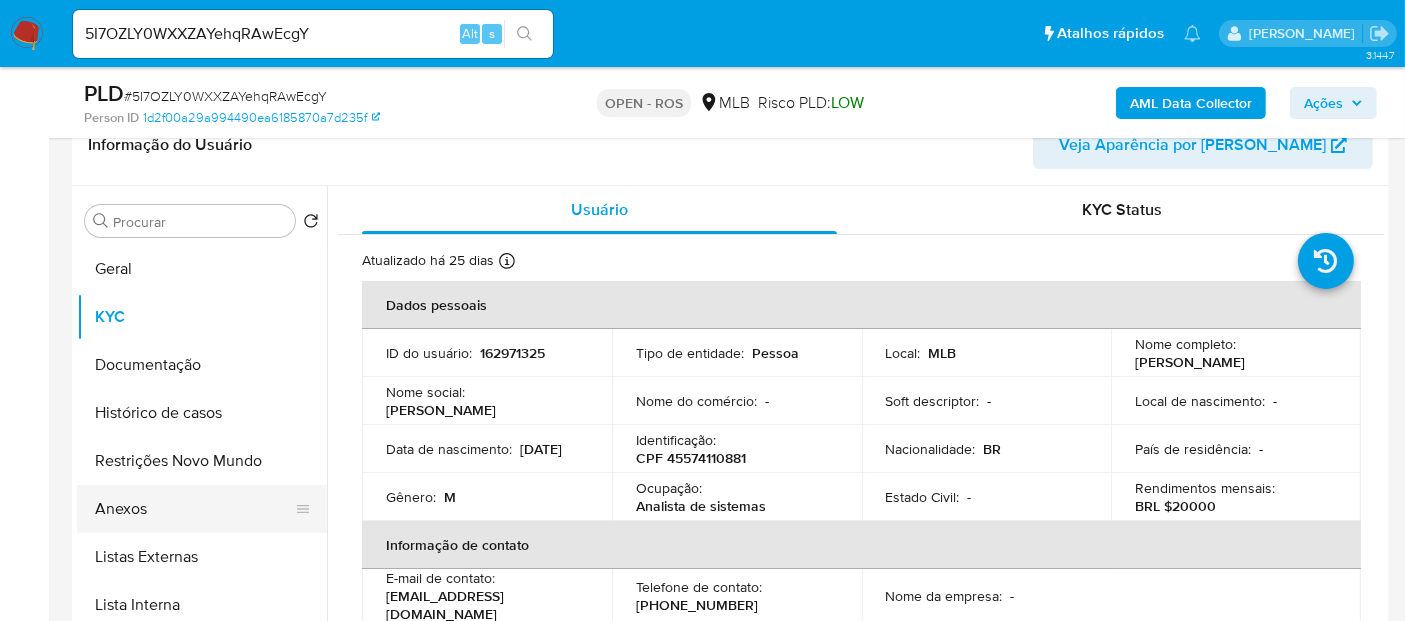 click on "Anexos" at bounding box center (194, 509) 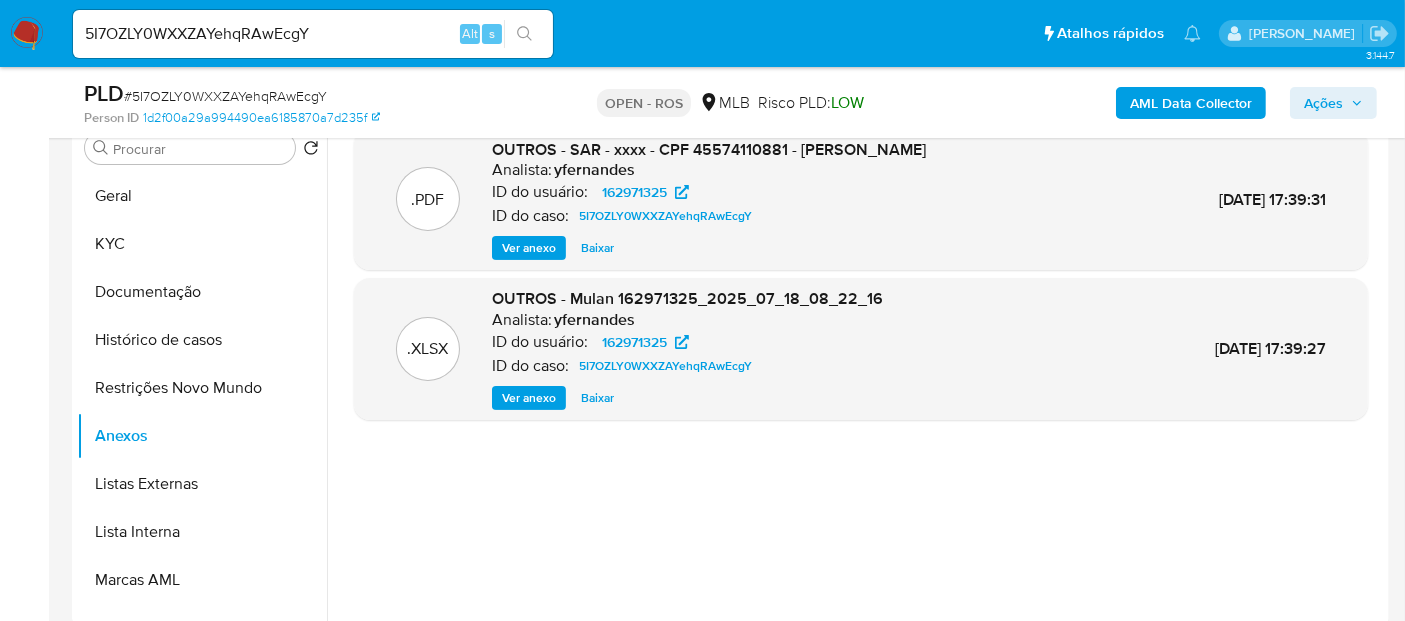 scroll, scrollTop: 444, scrollLeft: 0, axis: vertical 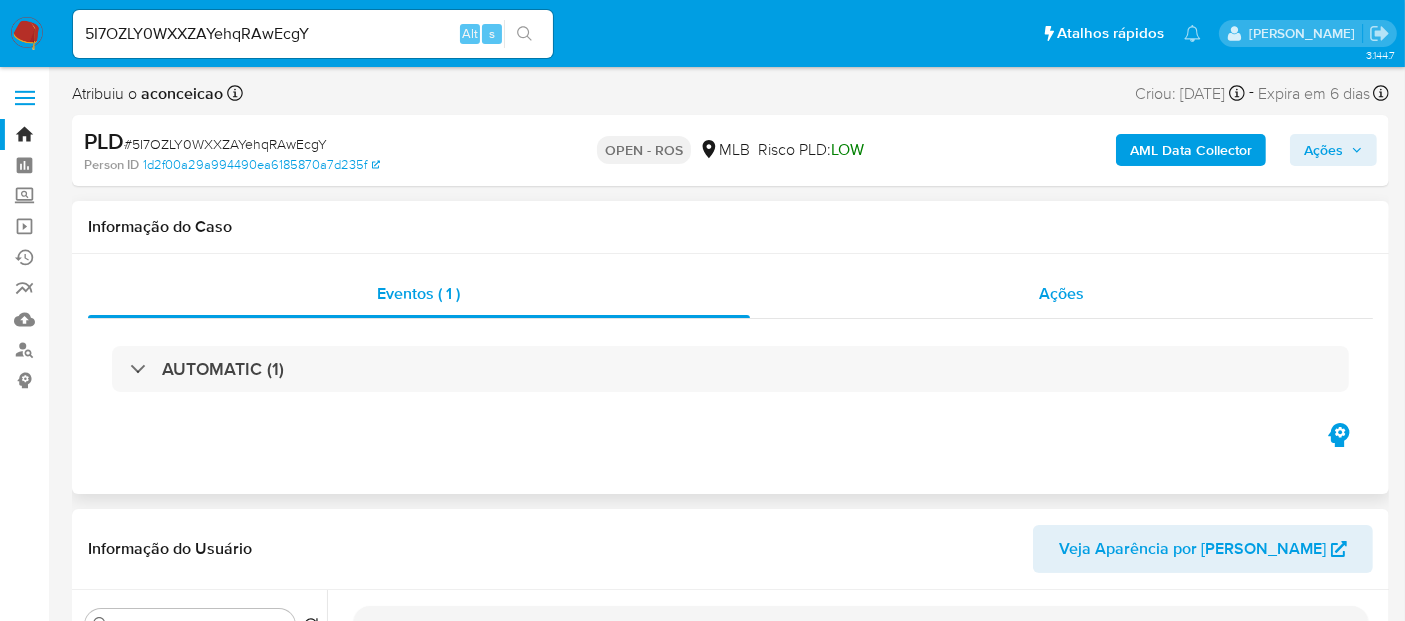 click on "Ações" at bounding box center (1061, 293) 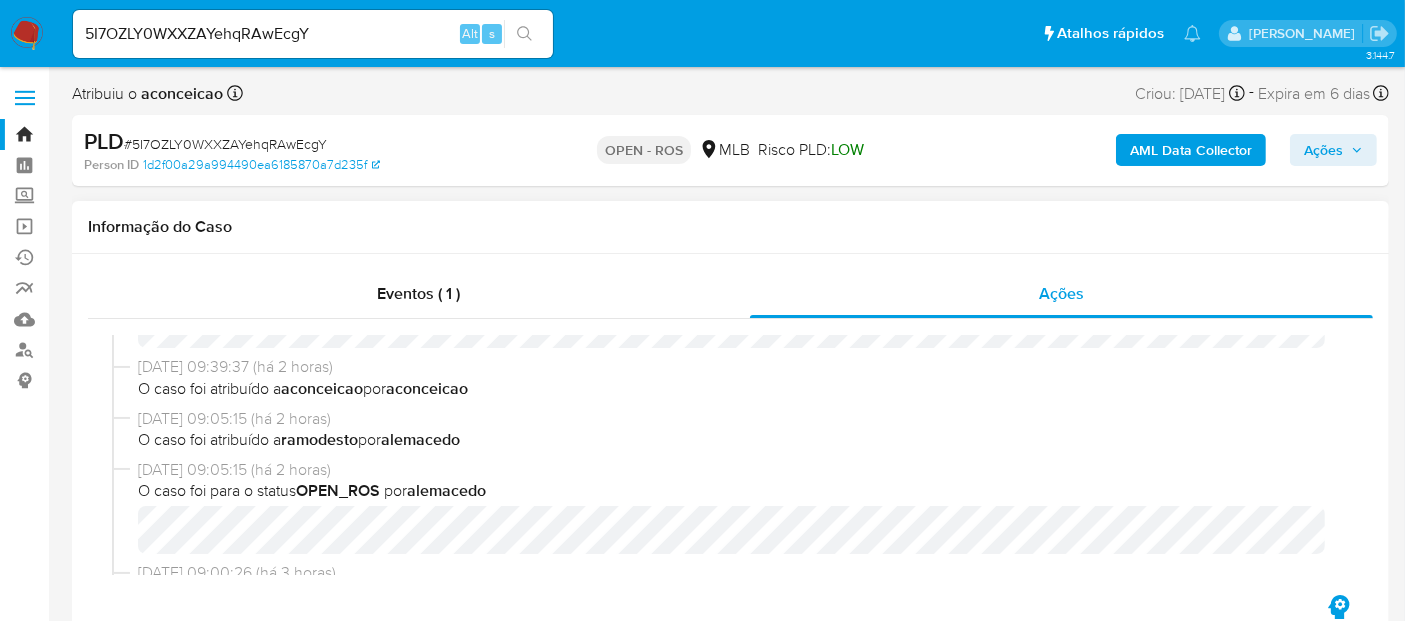 scroll, scrollTop: 111, scrollLeft: 0, axis: vertical 